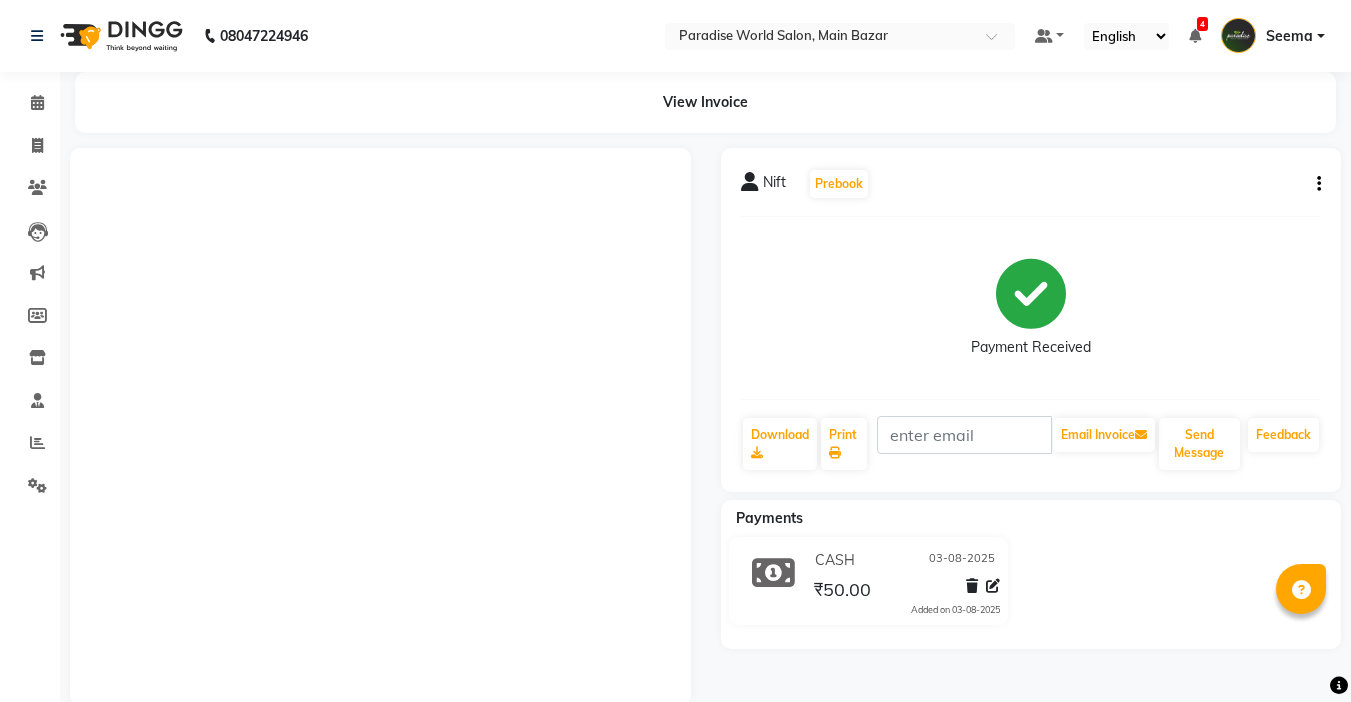 scroll, scrollTop: 0, scrollLeft: 0, axis: both 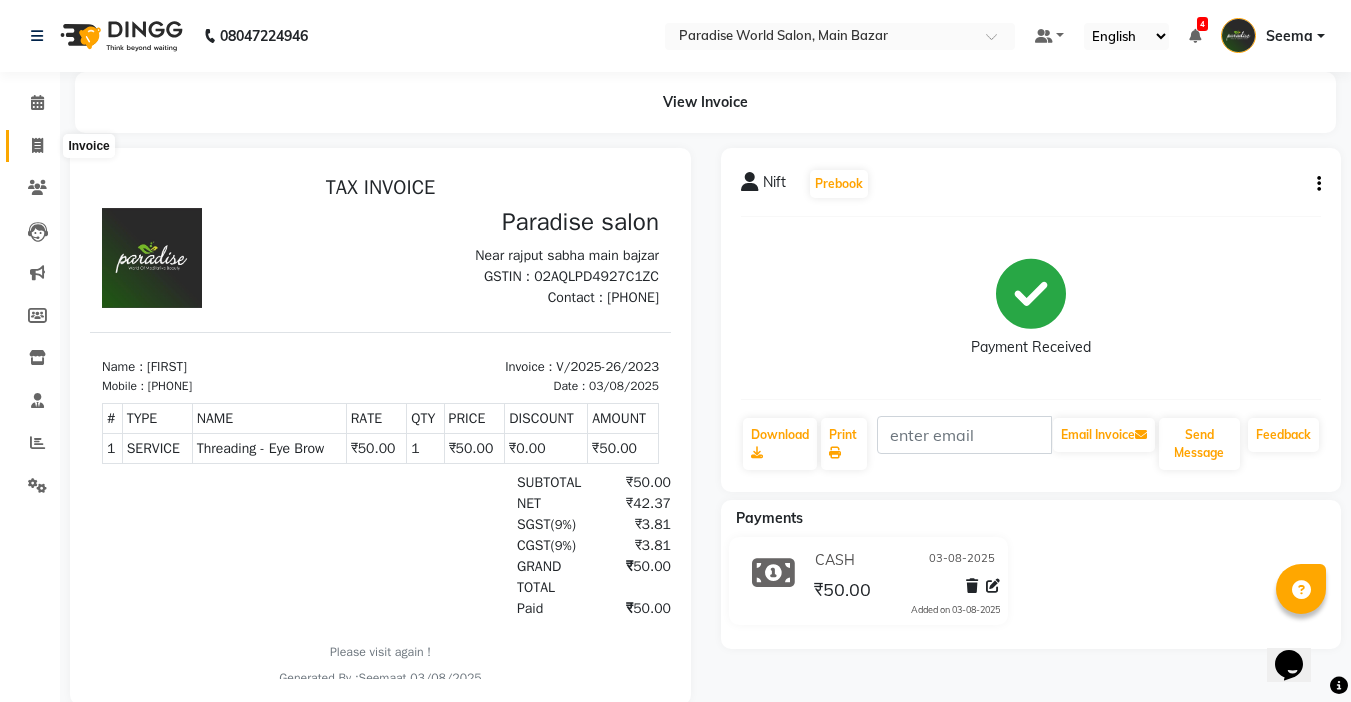 click 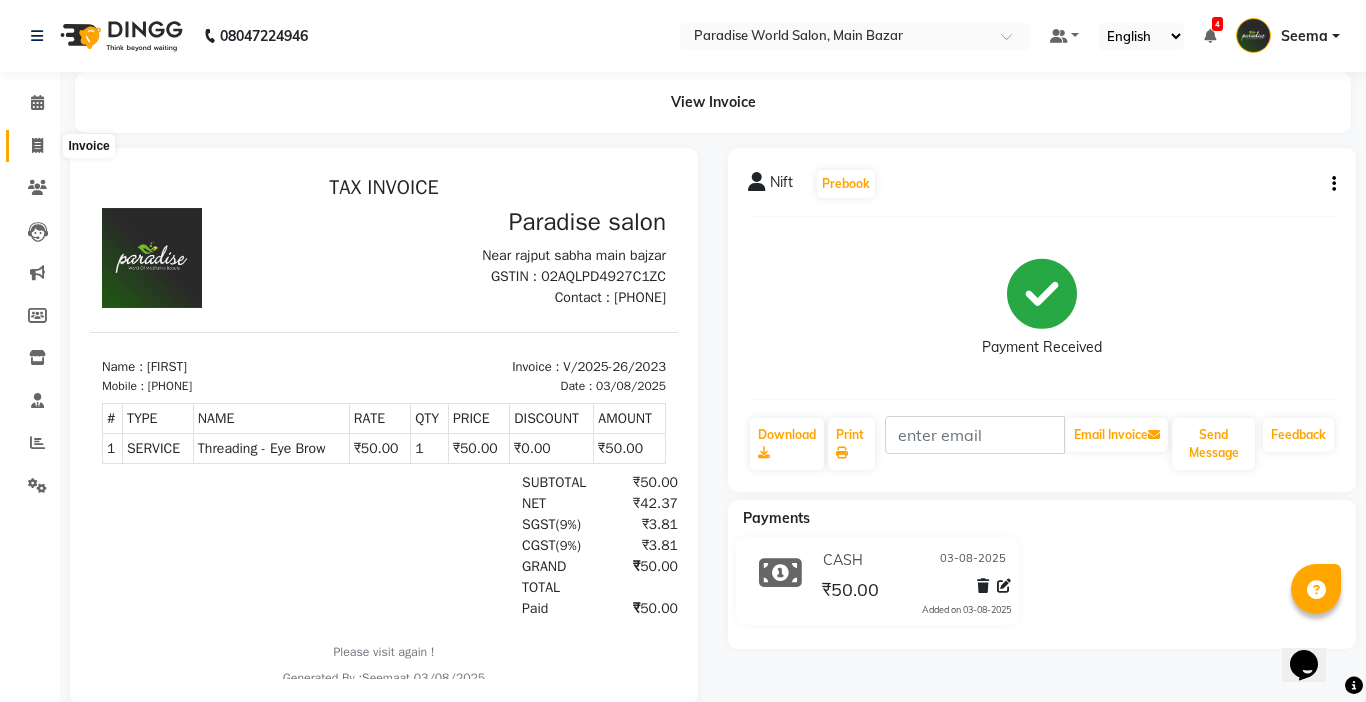 select on "[PHONE]" 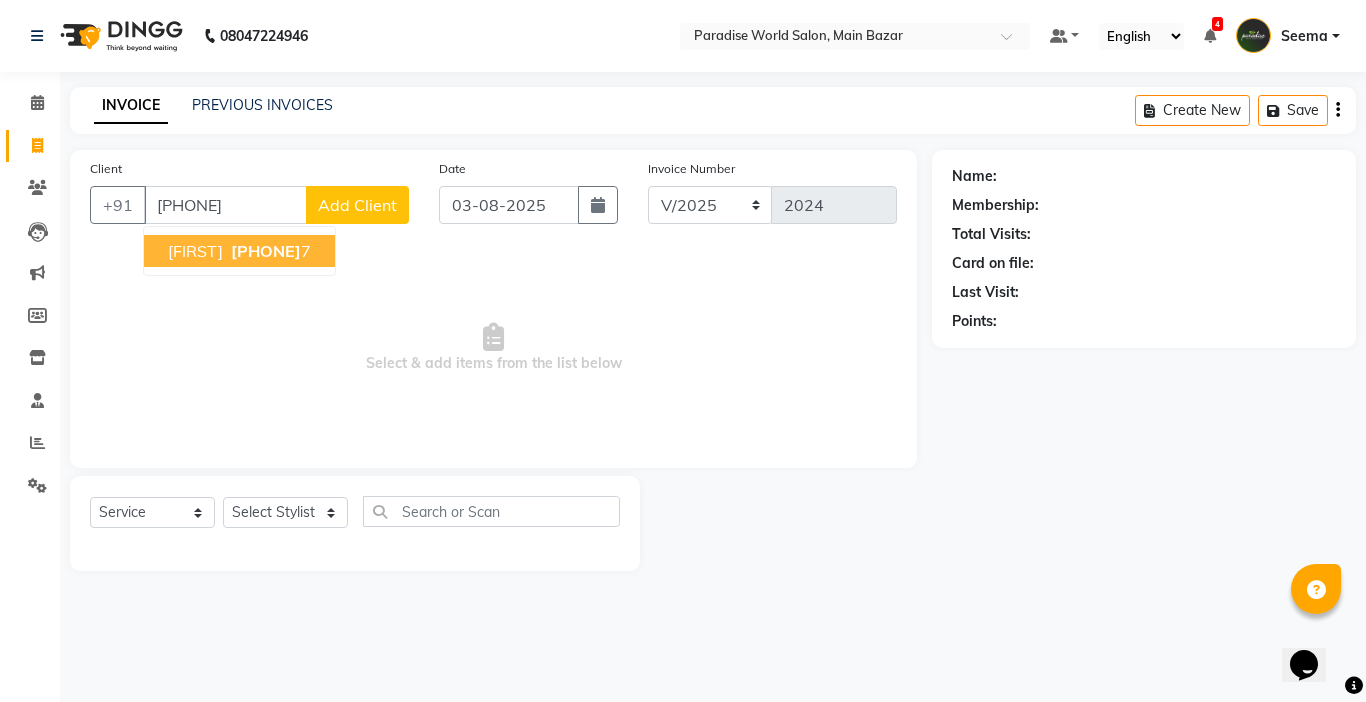 click on "[FIRST]  [PHONE]" at bounding box center [239, 251] 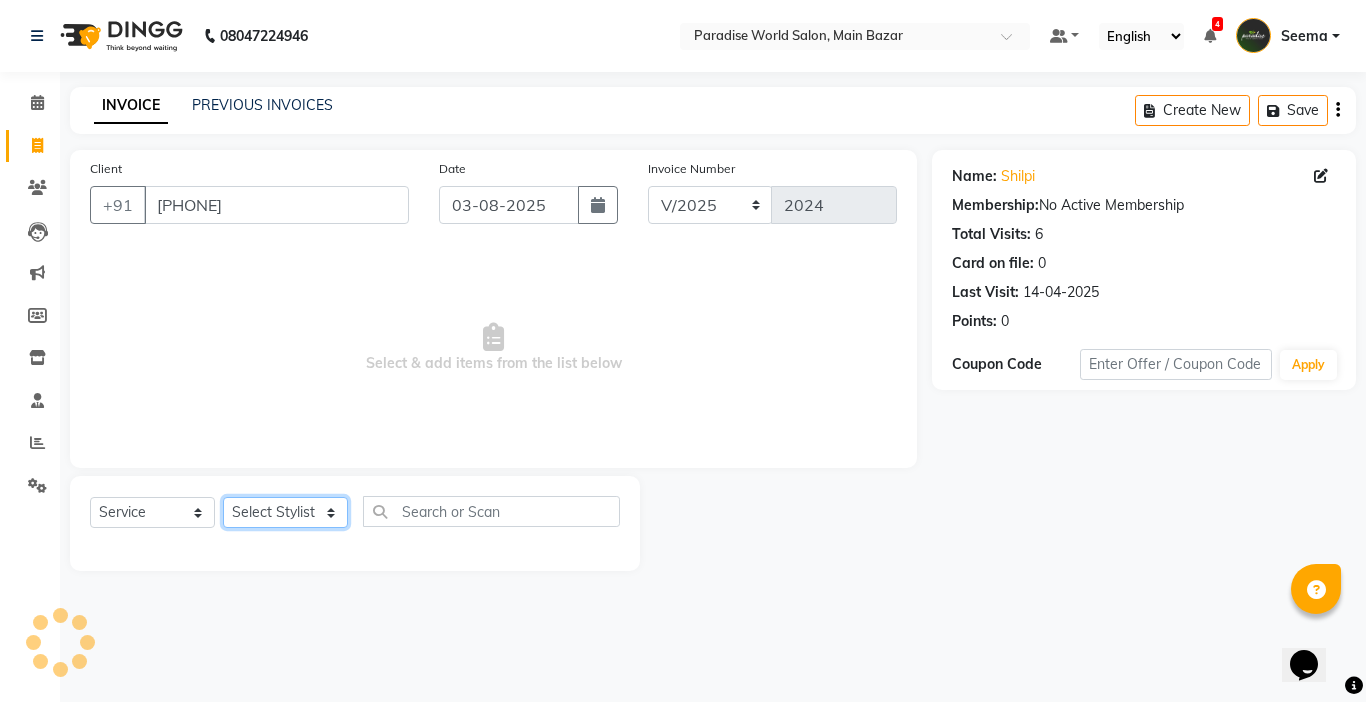 click on "Select Stylist Abby aman  Anil anku Bobby company Deepak Deepika Gourav Heena ishu Jagdeesh kanchan Love preet Maddy Manpreet student Meenu Naina Nikita Palak Palak Sharma Radika Rajneesh Student Seema Shagun Shifali - Student Shweta  Sujata Surinder Paul Vansh Vikas Vishal" 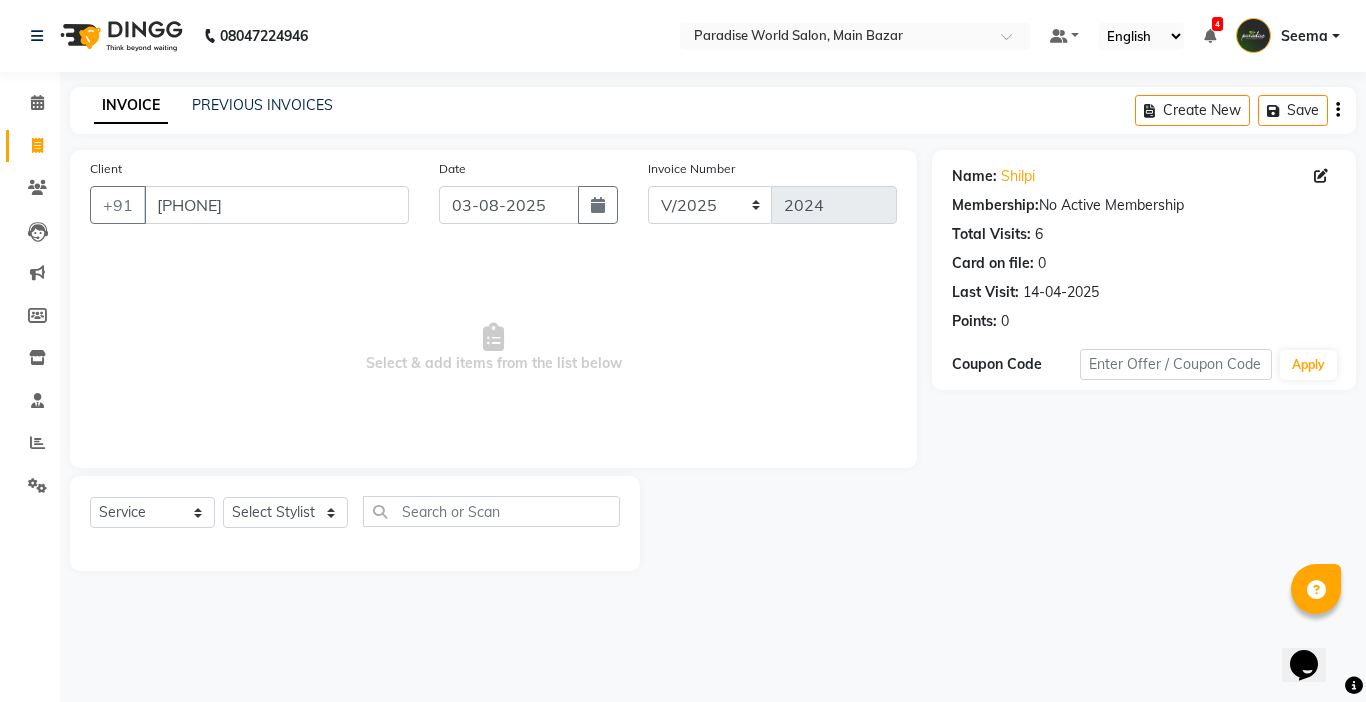 click on "Select & add items from the list below" at bounding box center [493, 348] 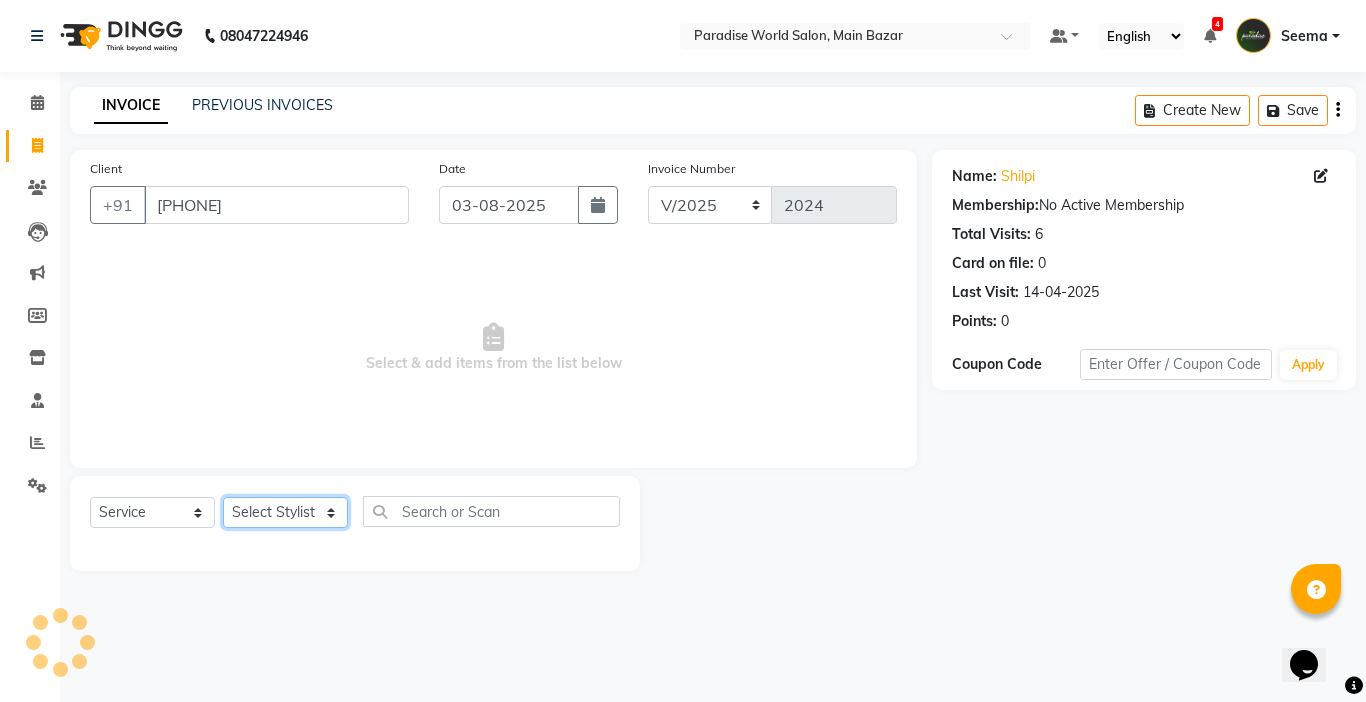 click on "Select Stylist Abby aman  Anil anku Bobby company Deepak Deepika Gourav Heena ishu Jagdeesh kanchan Love preet Maddy Manpreet student Meenu Naina Nikita Palak Palak Sharma Radika Rajneesh Student Seema Shagun Shifali - Student Shweta  Sujata Surinder Paul Vansh Vikas Vishal" 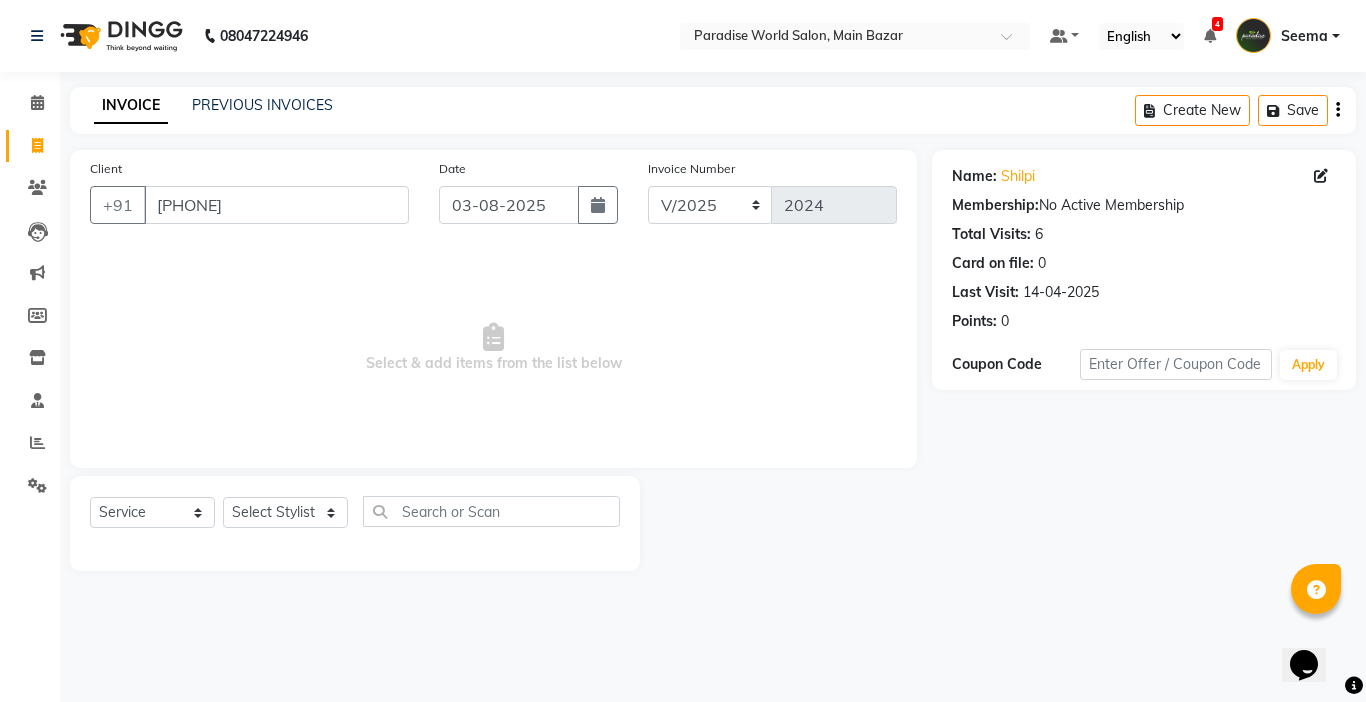 click on "Select & add items from the list below" at bounding box center (493, 348) 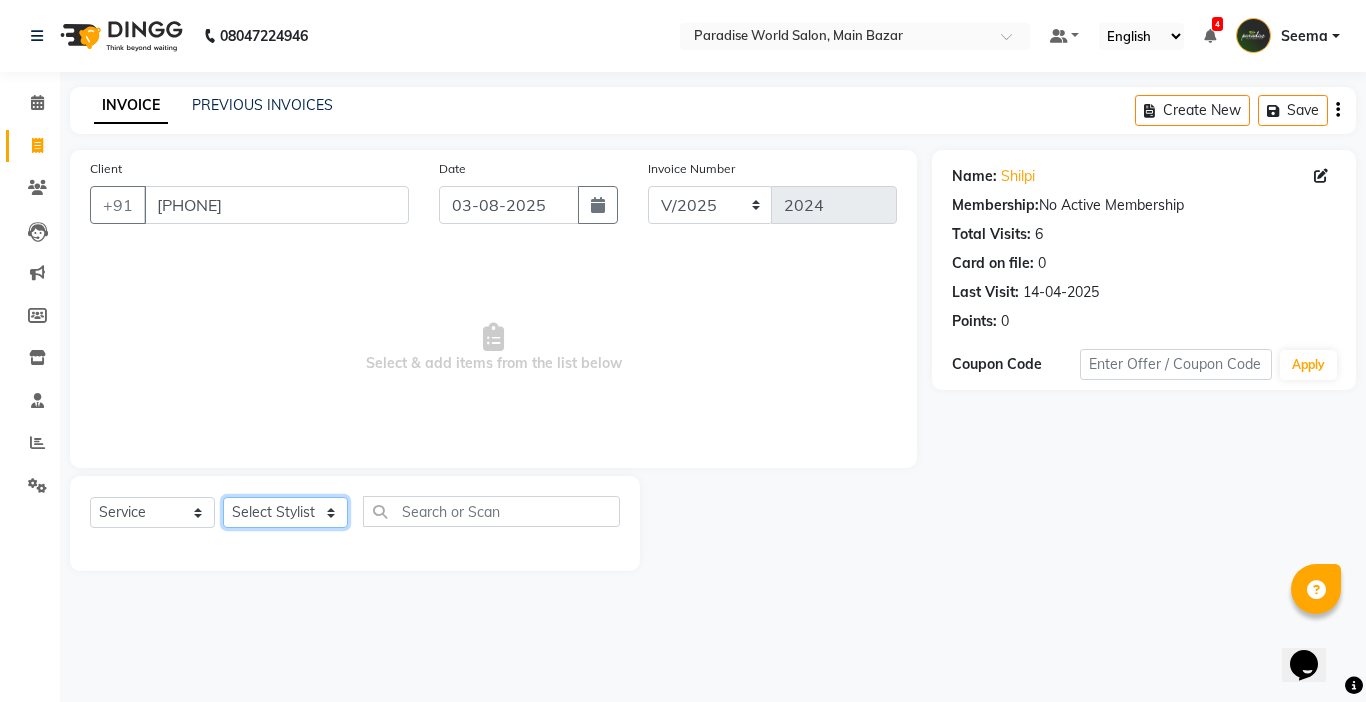 click on "Select Stylist Abby aman  Anil anku Bobby company Deepak Deepika Gourav Heena ishu Jagdeesh kanchan Love preet Maddy Manpreet student Meenu Naina Nikita Palak Palak Sharma Radika Rajneesh Student Seema Shagun Shifali - Student Shweta  Sujata Surinder Paul Vansh Vikas Vishal" 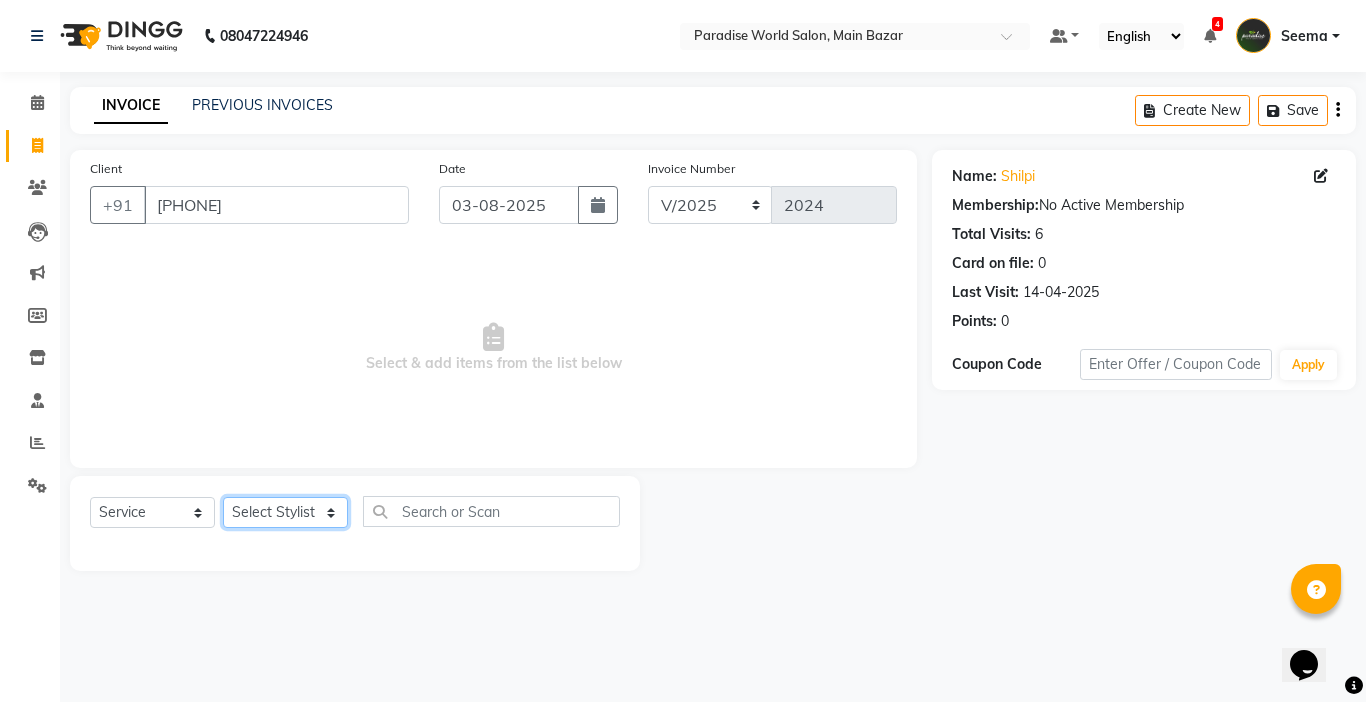 select on "[PHONE]" 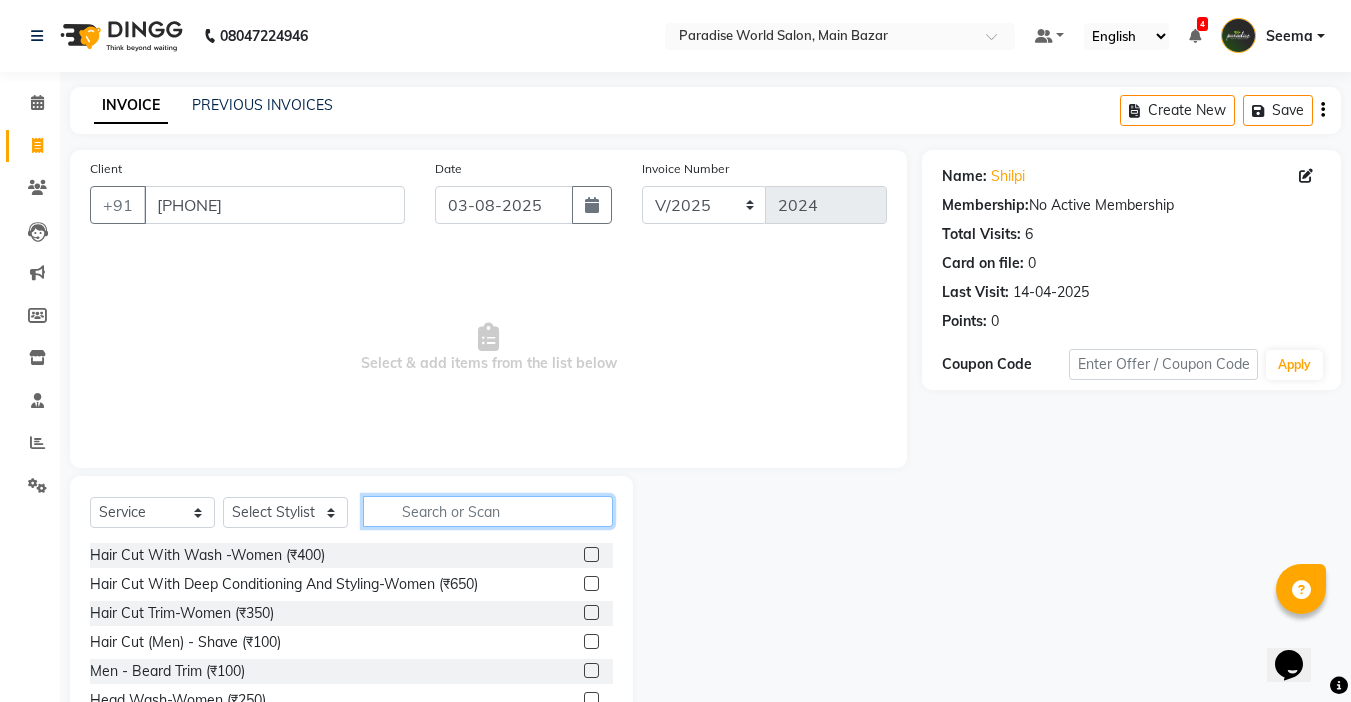 click 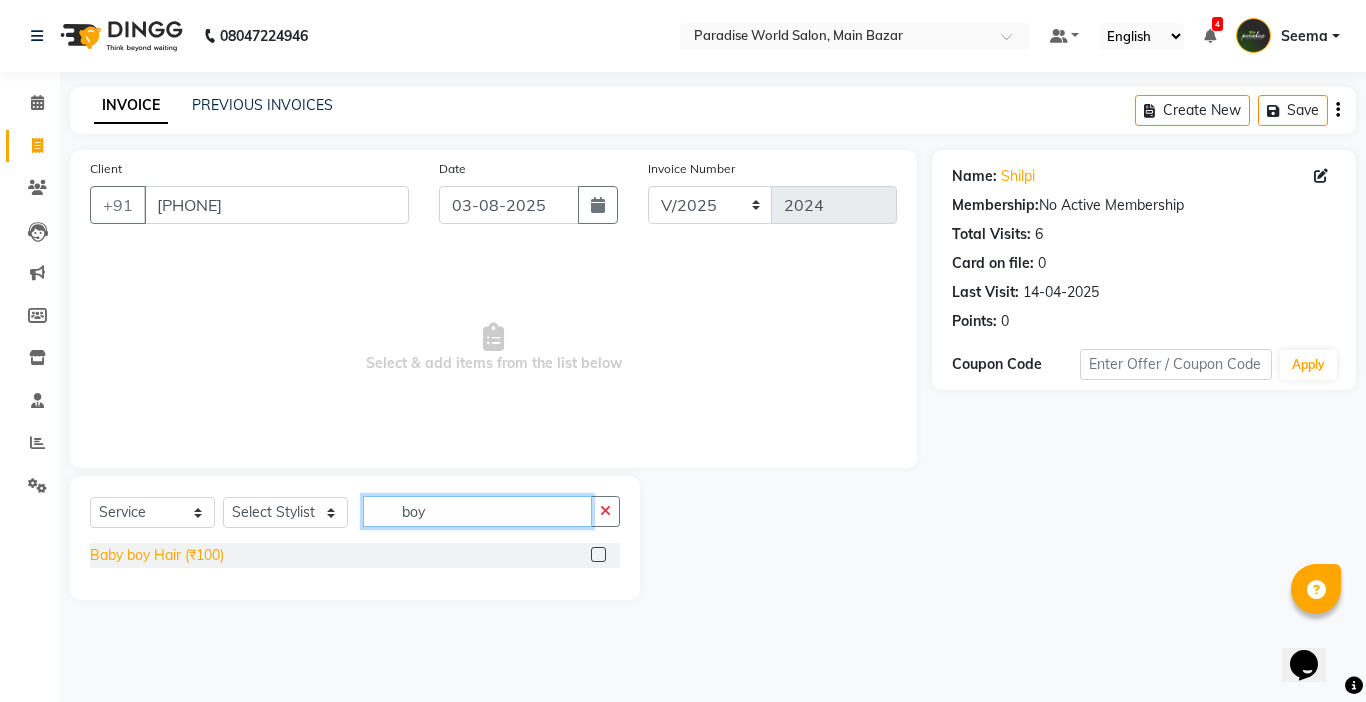 type on "boy" 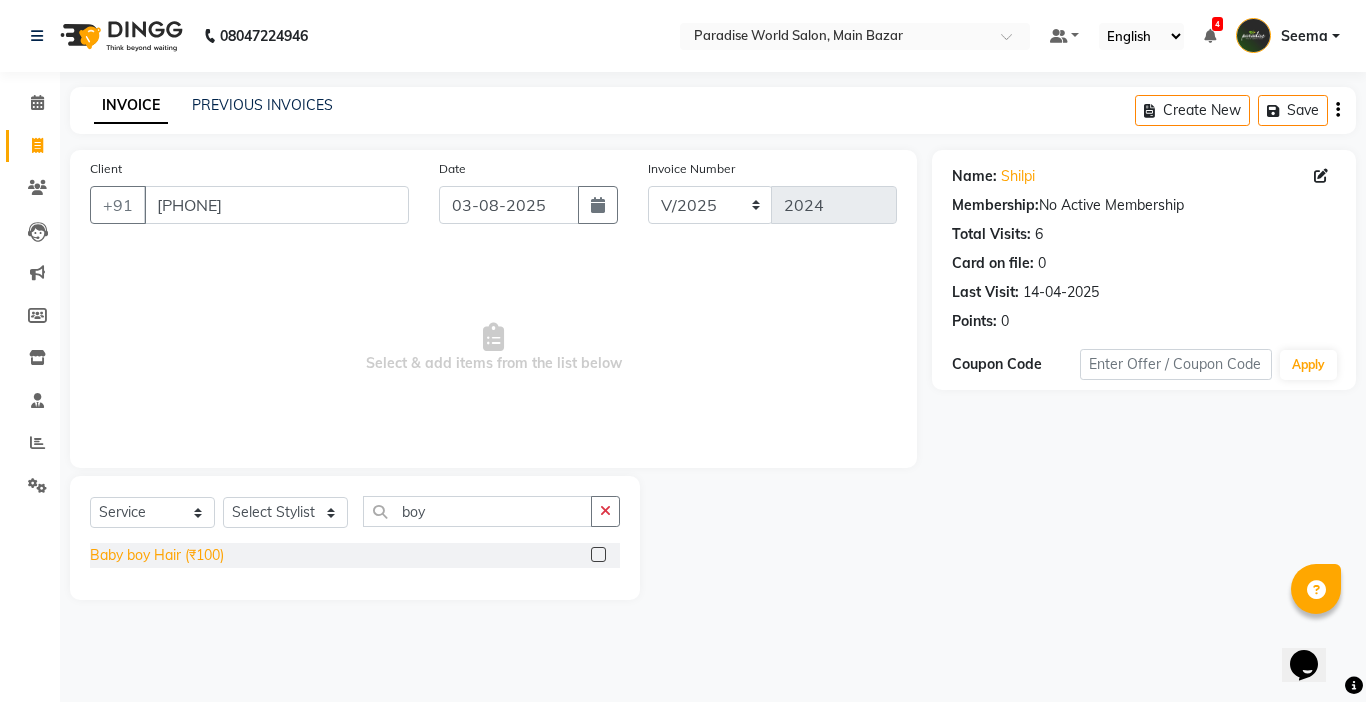 click on "Baby boy Hair  (₹100)" 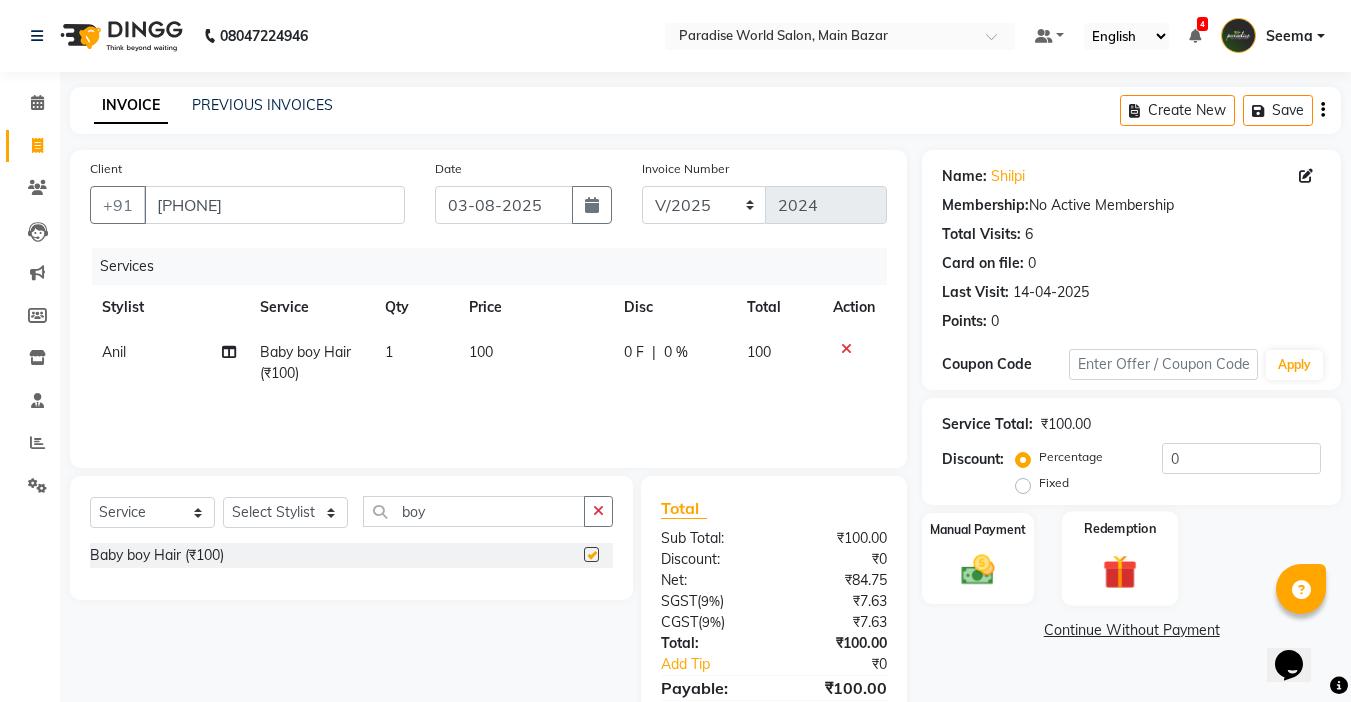 checkbox on "false" 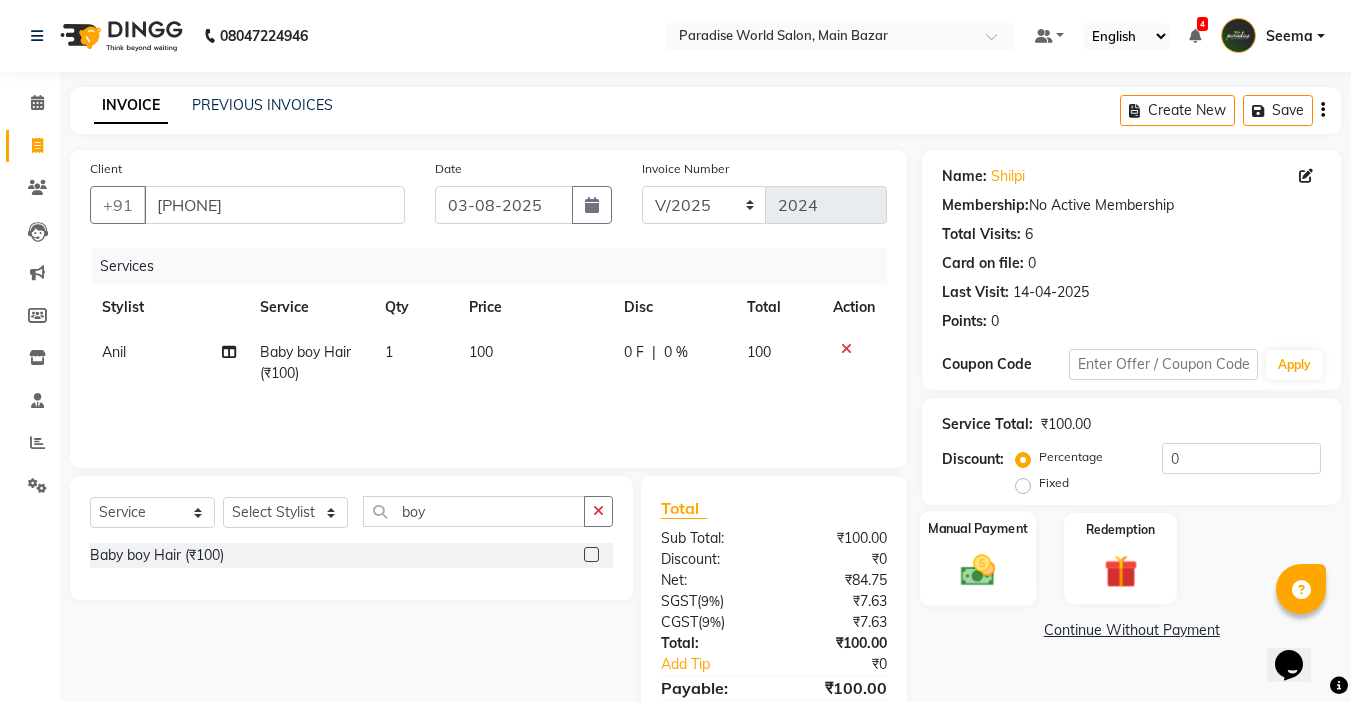 click 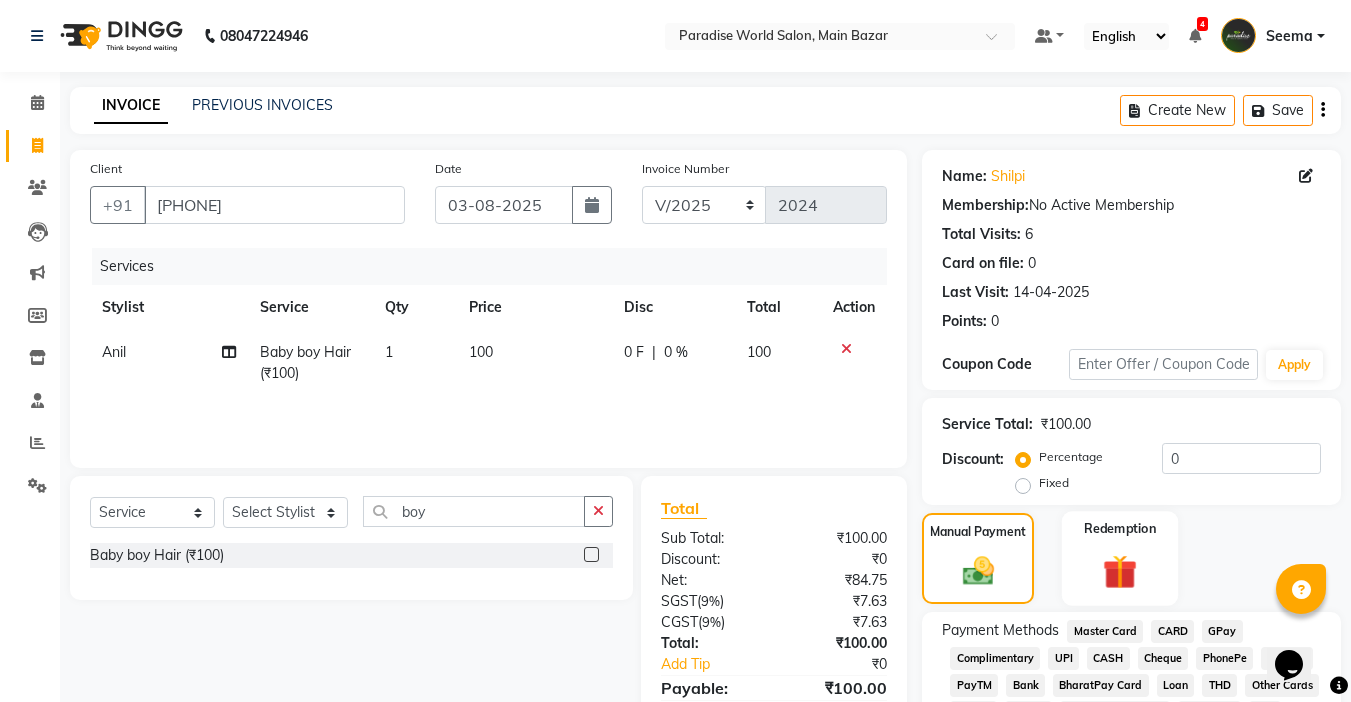 scroll, scrollTop: 159, scrollLeft: 0, axis: vertical 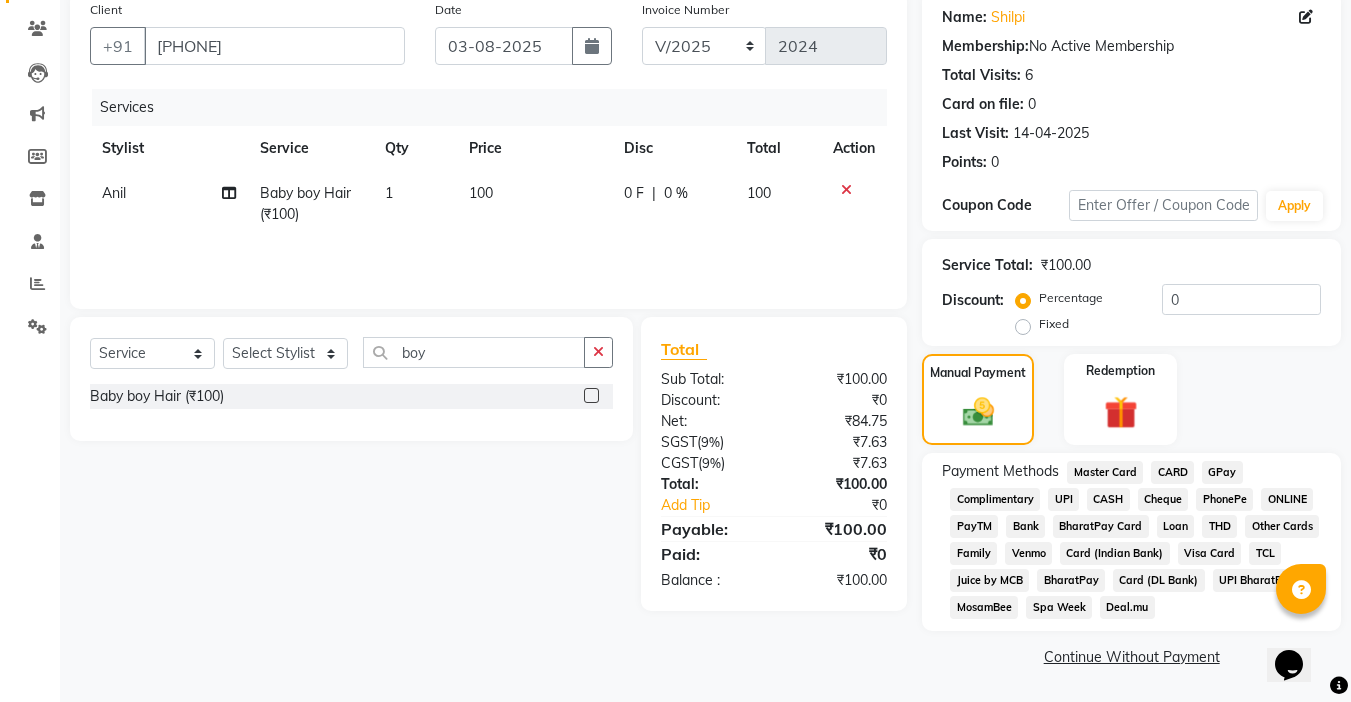click on "CASH" 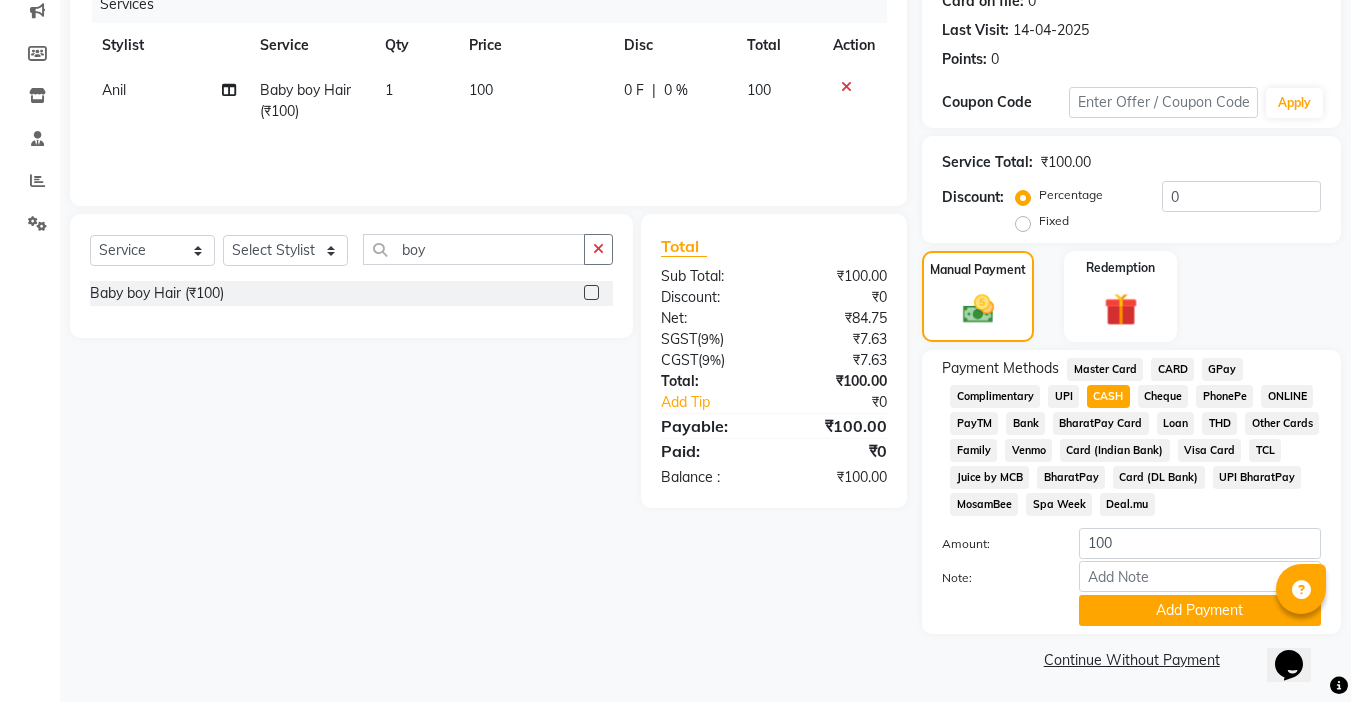 scroll, scrollTop: 265, scrollLeft: 0, axis: vertical 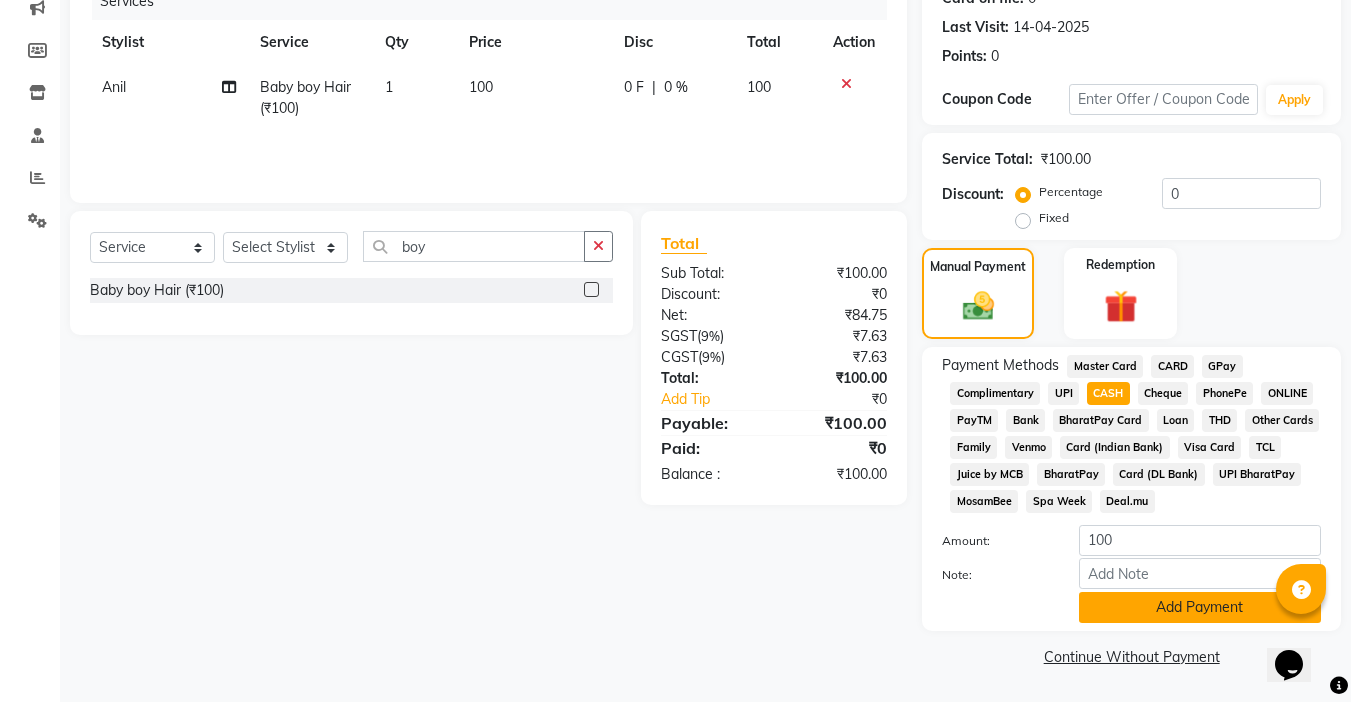 click on "Add Payment" 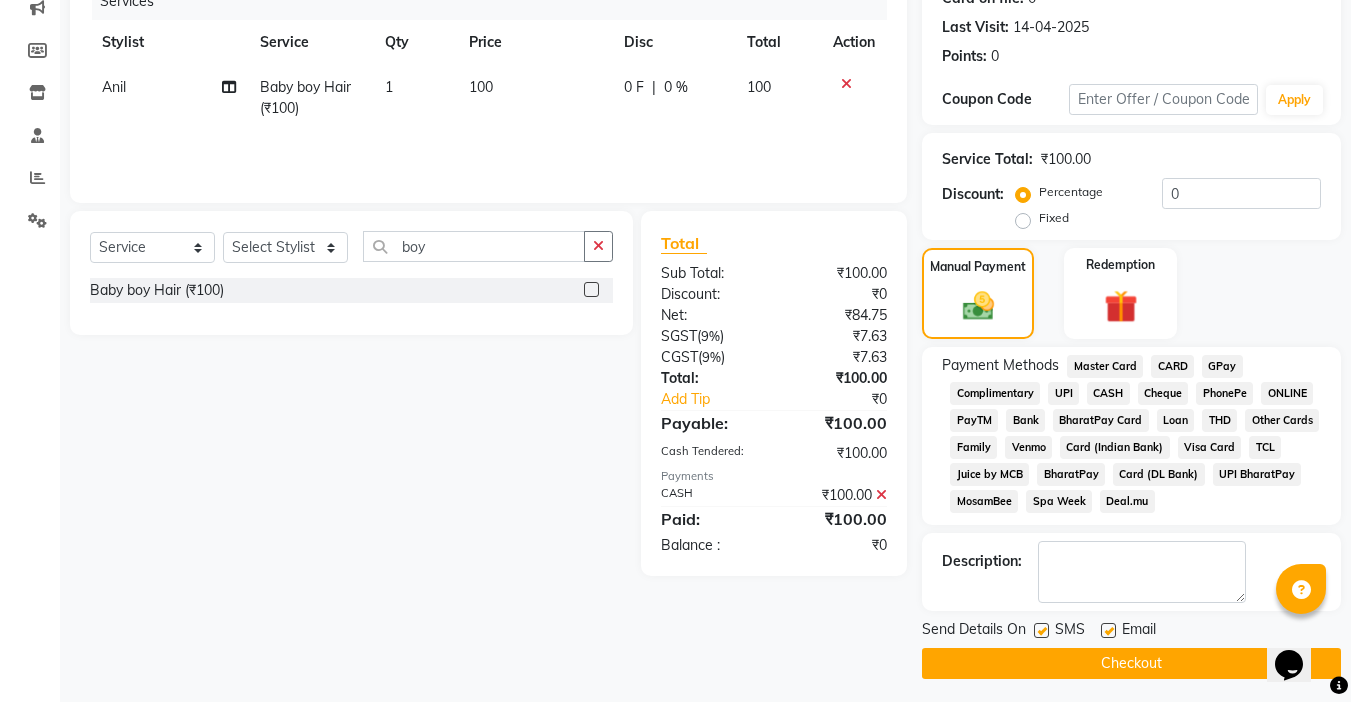 click 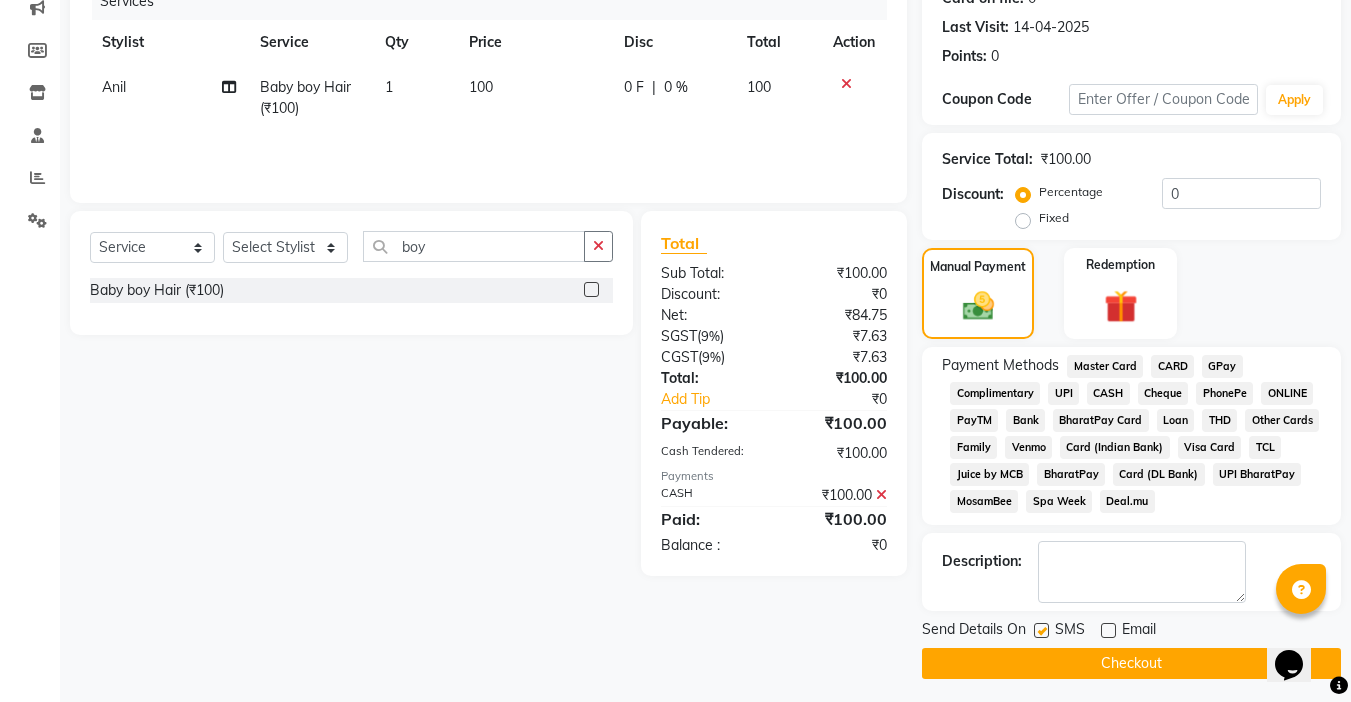 click 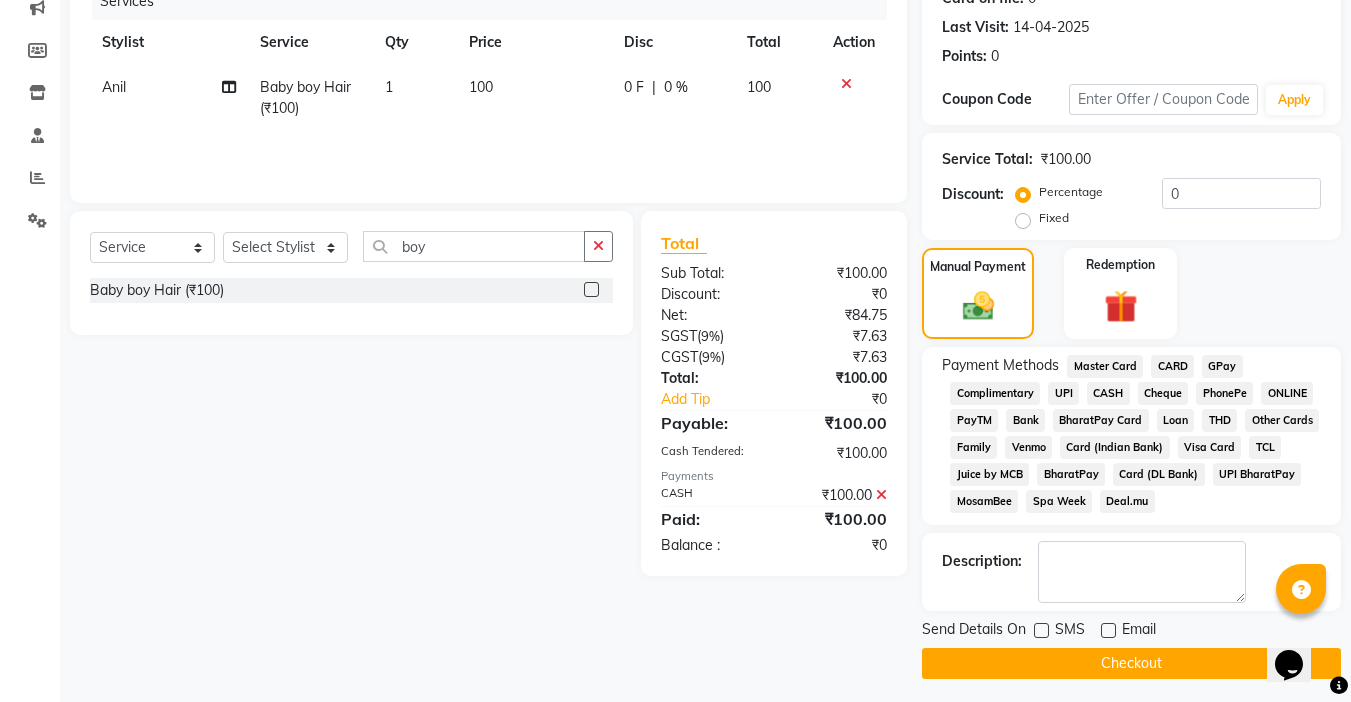 click on "Checkout" 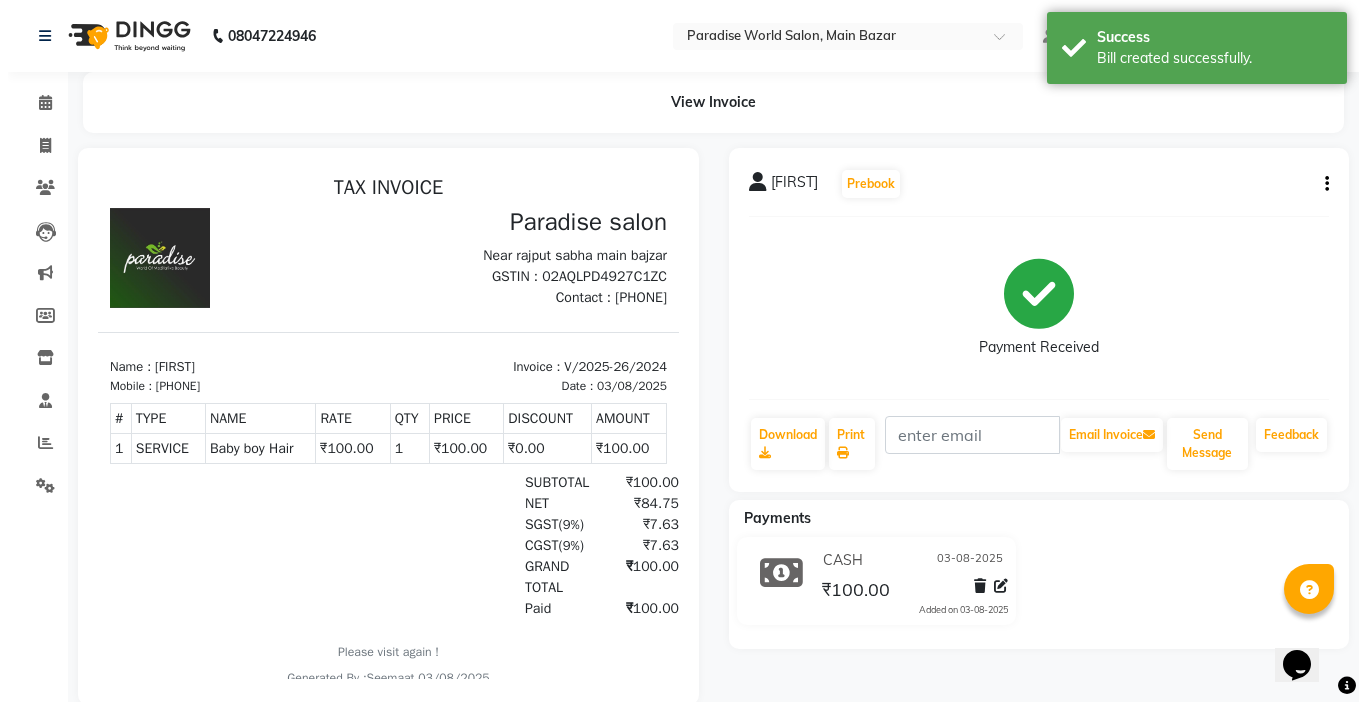 scroll, scrollTop: 0, scrollLeft: 0, axis: both 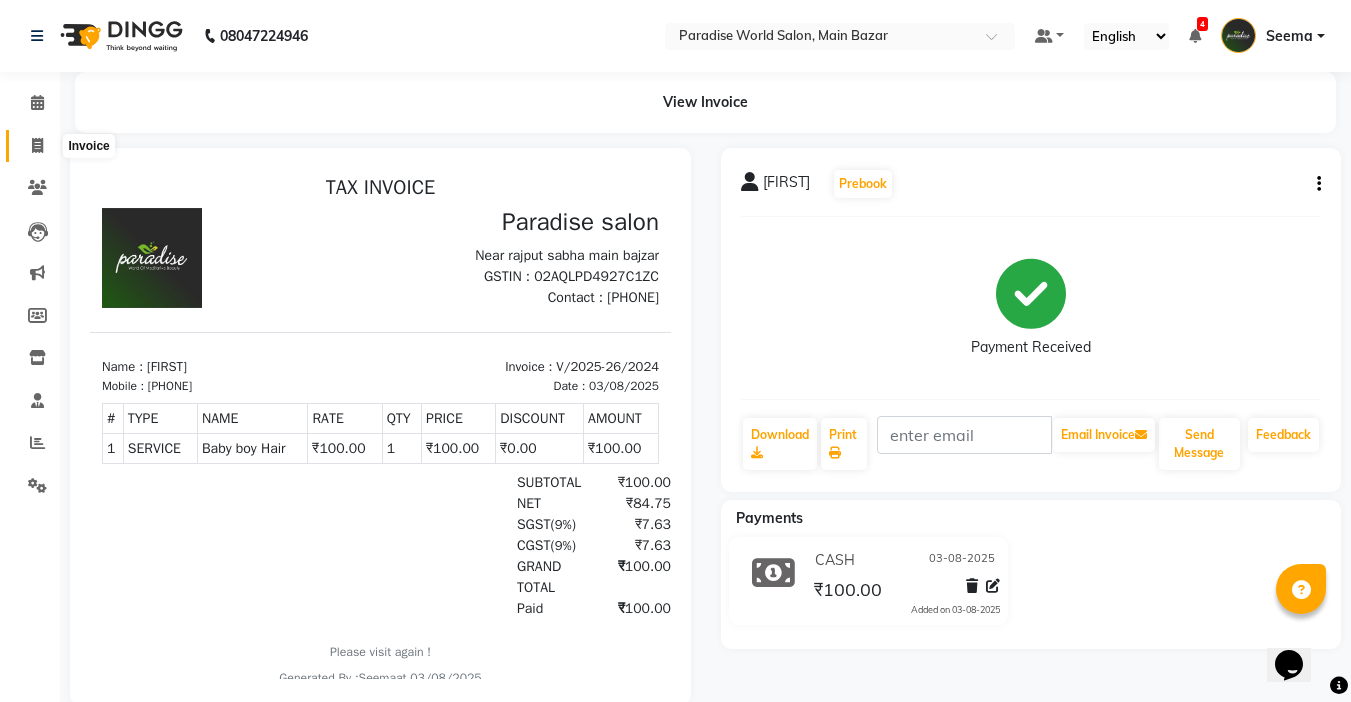 click 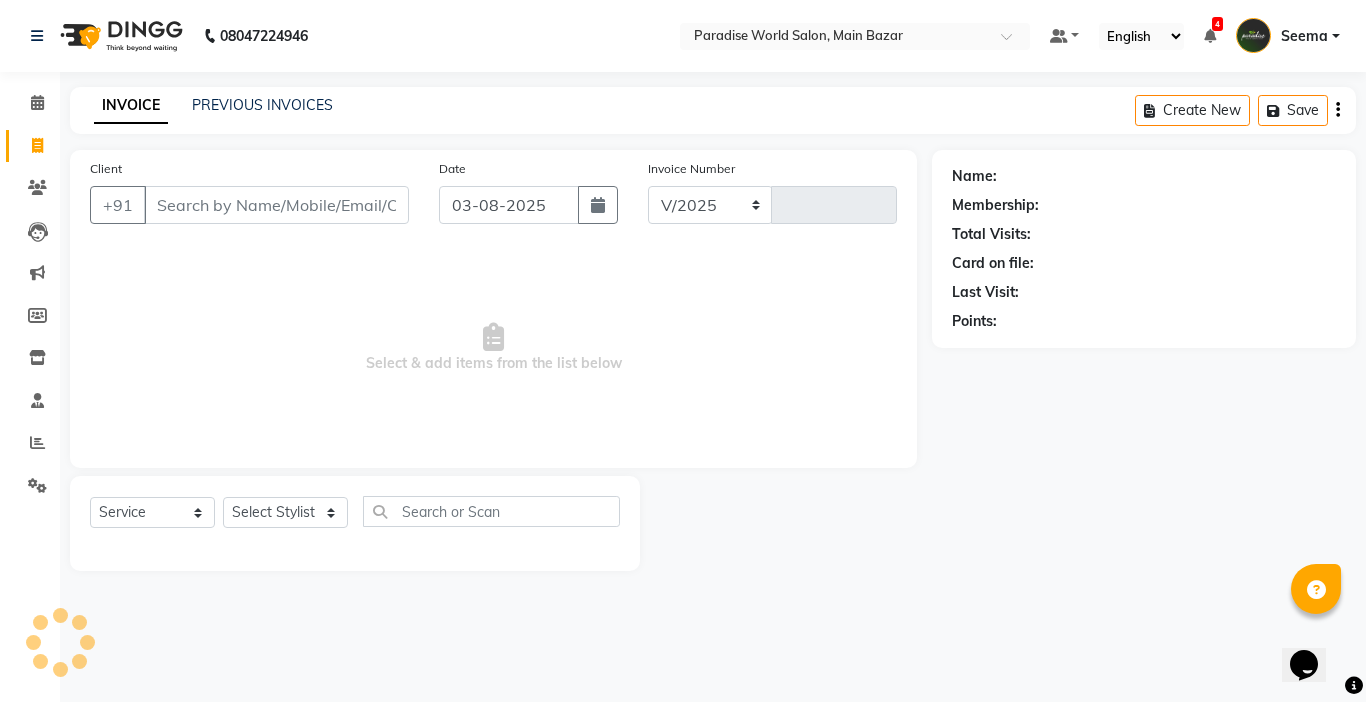 select on "[PHONE]" 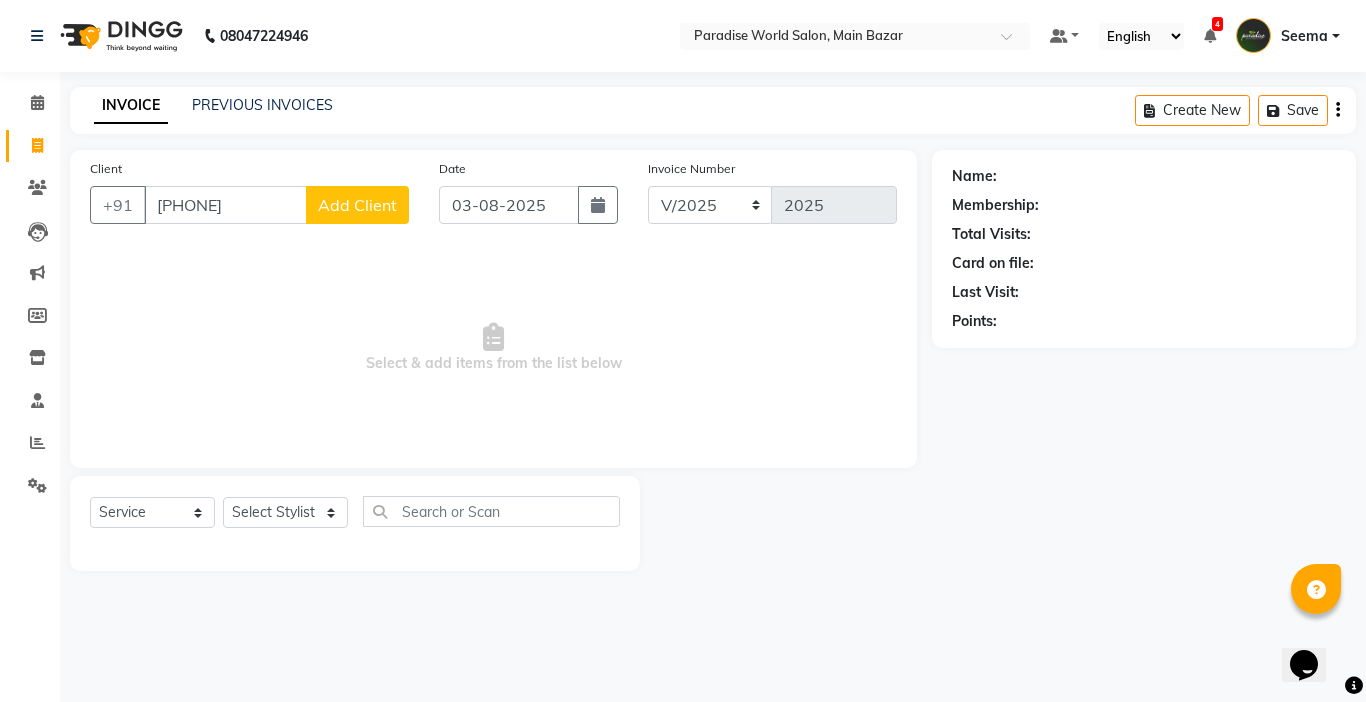 type on "[PHONE]" 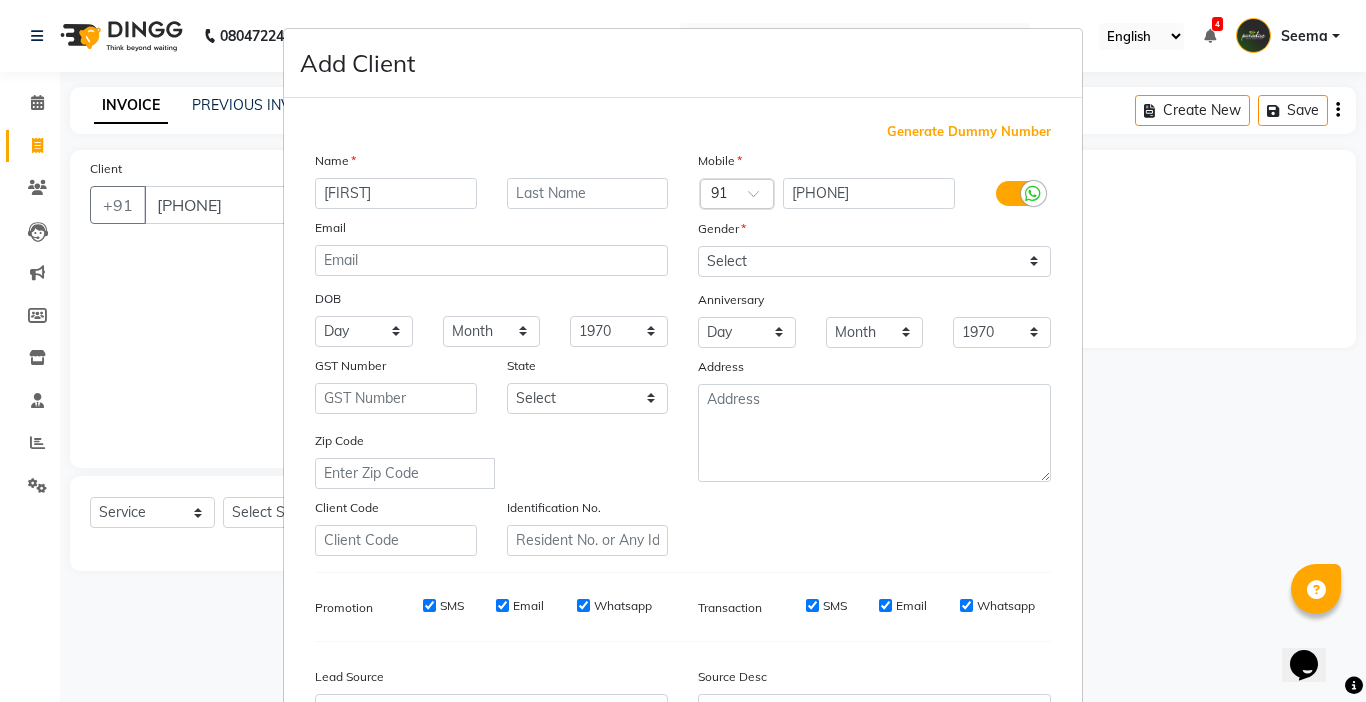 type on "[FIRST]" 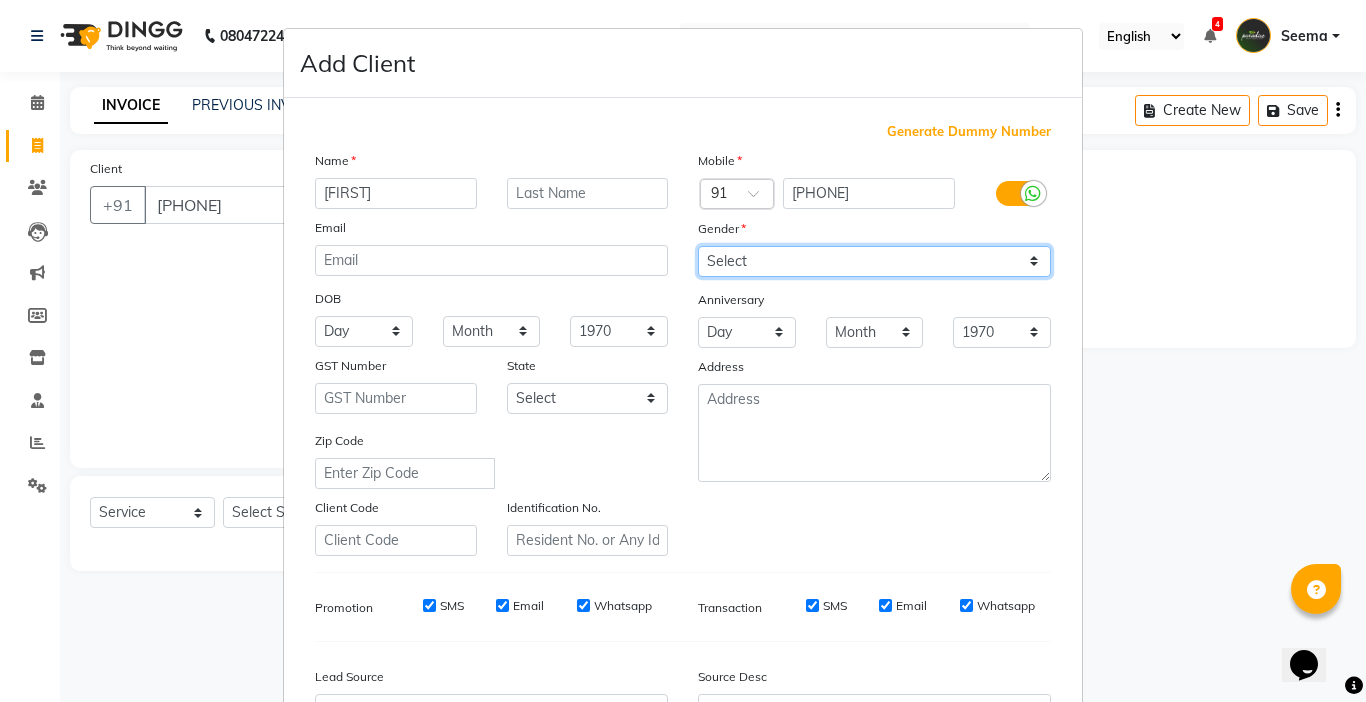 click on "Select Male Female Other Prefer Not To Say" at bounding box center [874, 261] 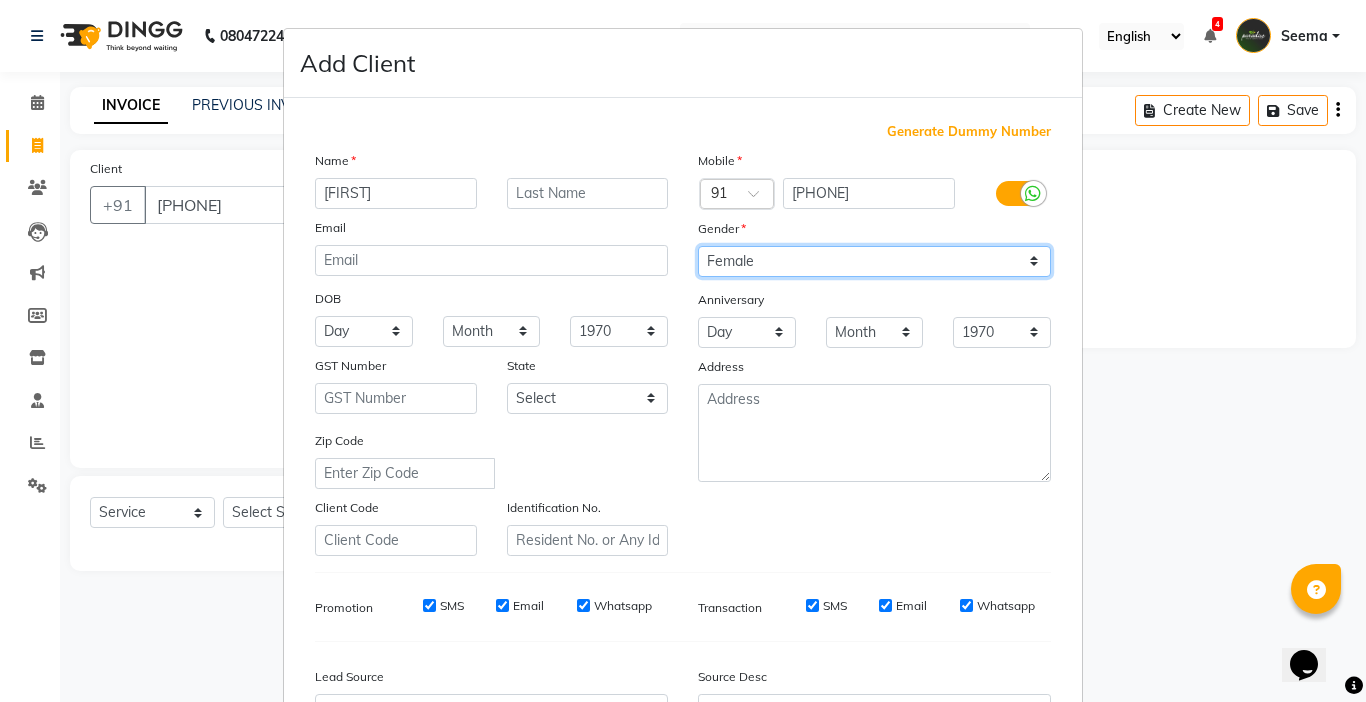 click on "Select Male Female Other Prefer Not To Say" at bounding box center [874, 261] 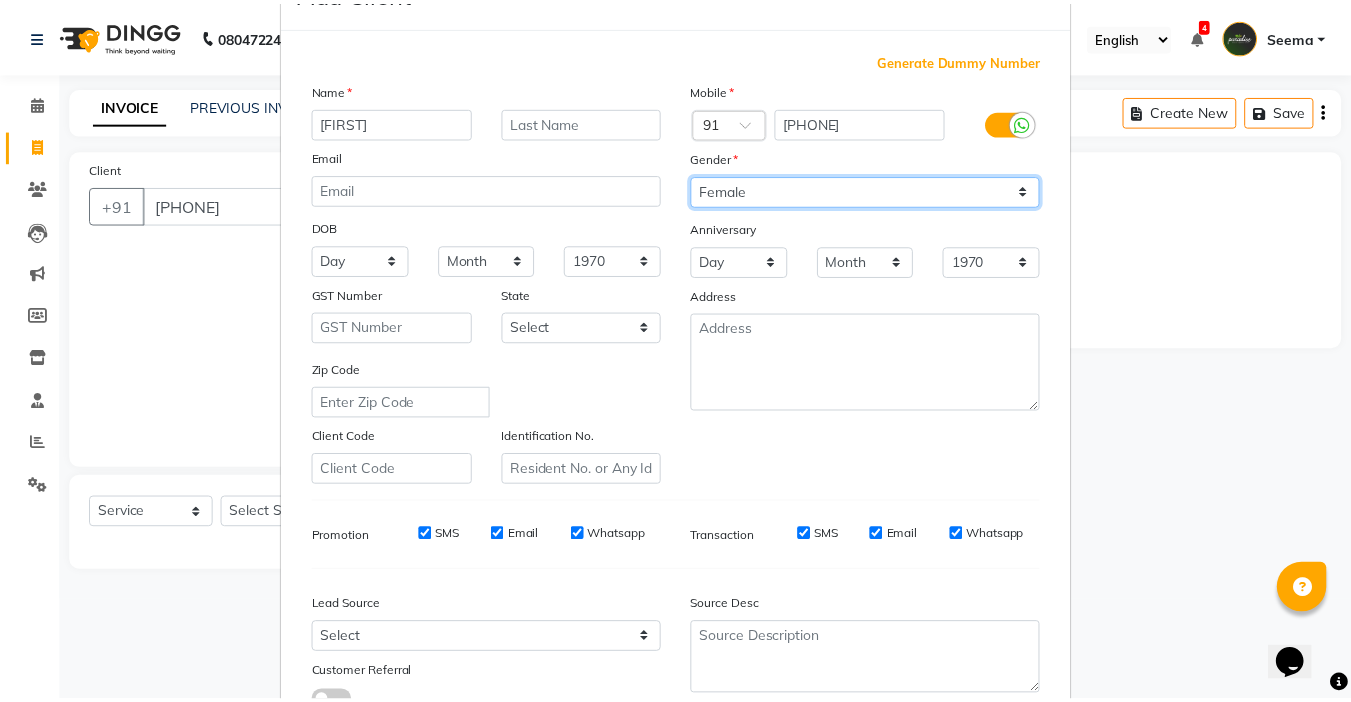 scroll, scrollTop: 221, scrollLeft: 0, axis: vertical 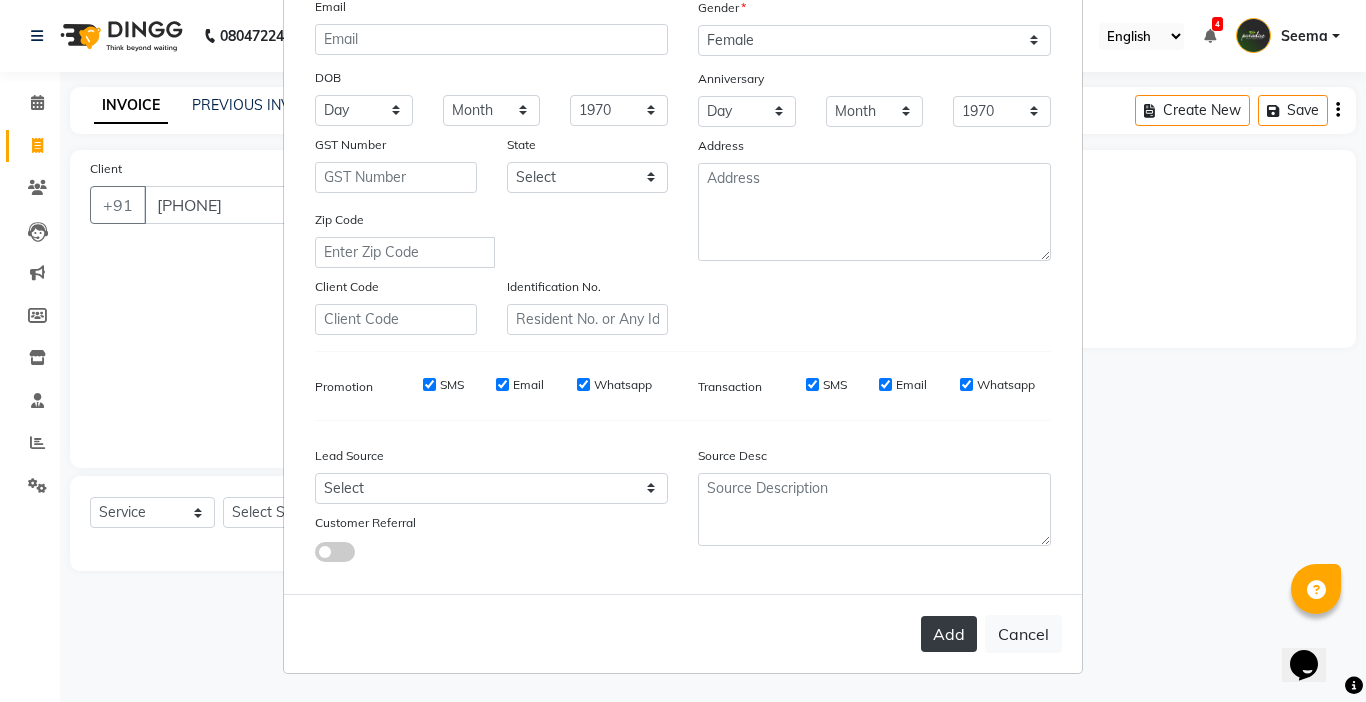 click on "Add" at bounding box center [949, 634] 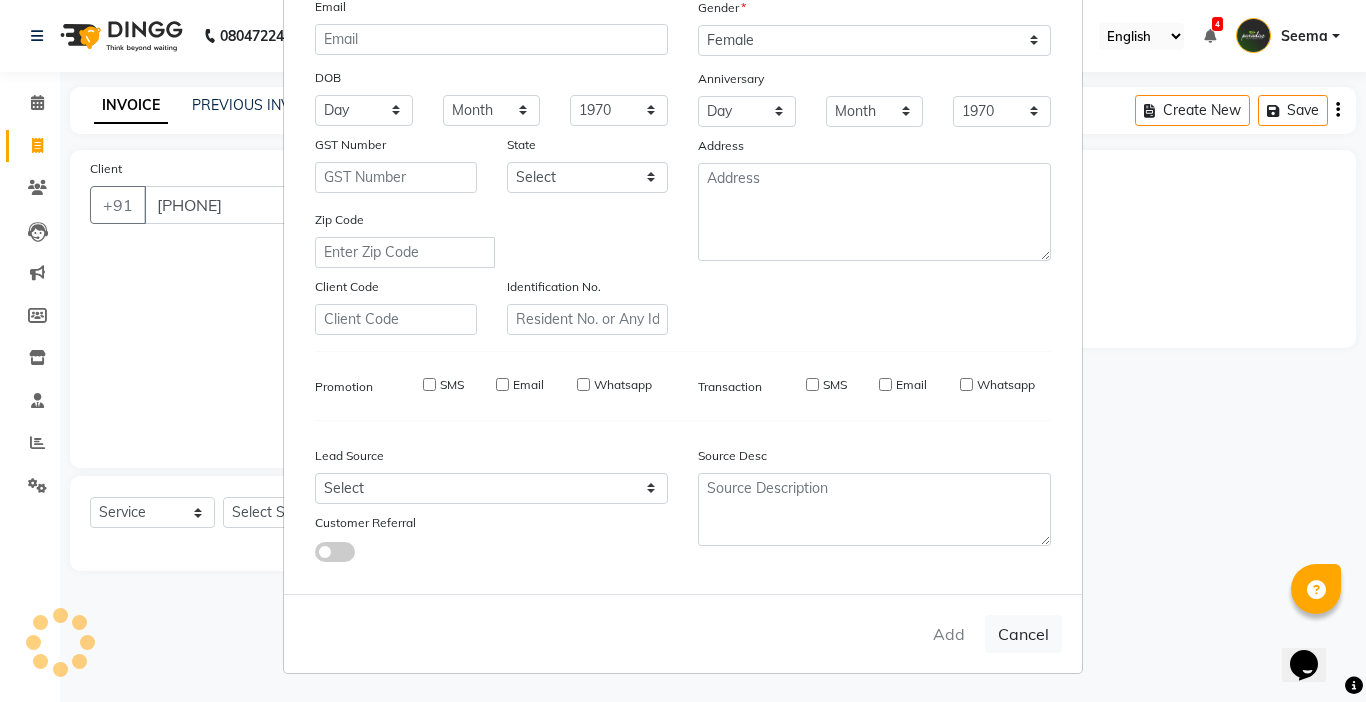 type 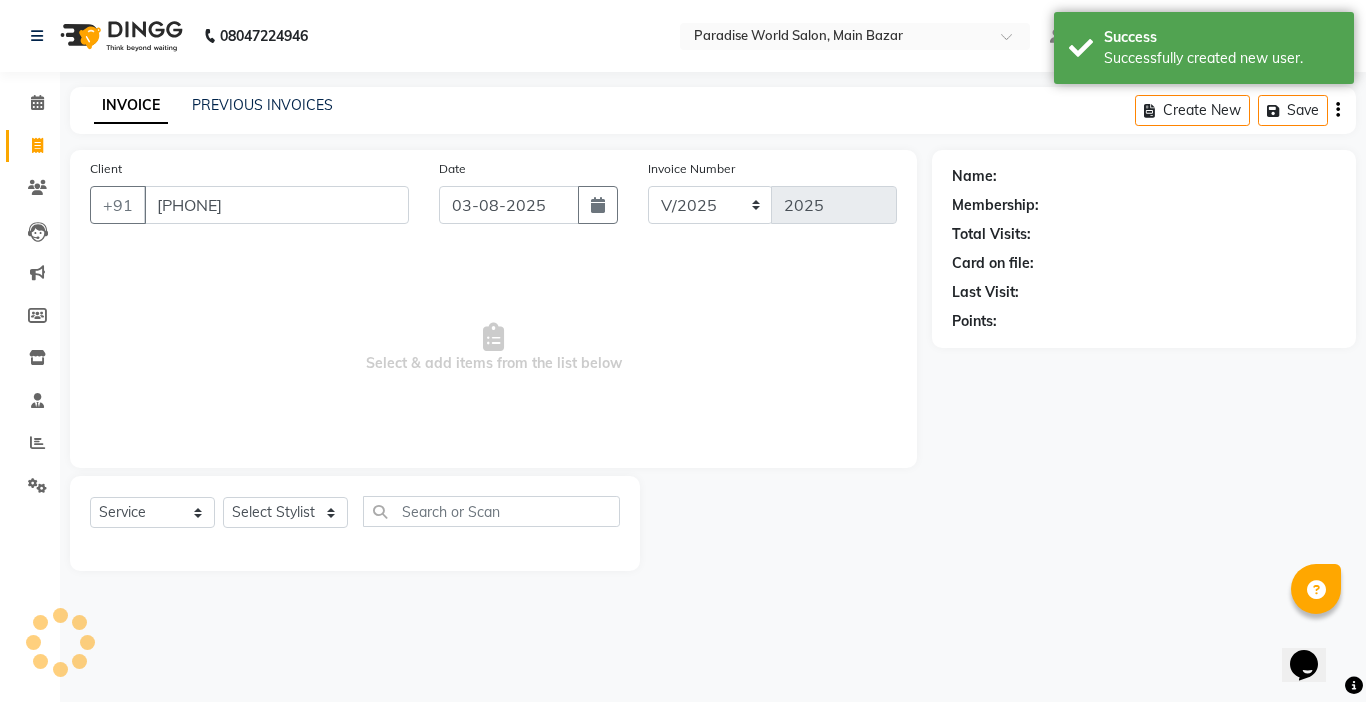 click on "Add Client Generate Dummy Number Name Email DOB Day 01 02 03 04 05 06 07 08 09 10 11 12 13 14 15 16 17 18 19 20 21 22 23 24 25 26 27 28 29 30 31 Month January February March April May June July August September October November December 1940 1941 1942 1943 1944 1945 1946 1947 1948 1949 1950 1951 1952 1953 1954 1955 1956 1957 1958 1959 1960 1961 1962 1963 1964 1965 1966 1967 1968 1969 1970 1971 1972 1973 1974 1975 1976 1977 1978 1979 1980 1981 1982 1983 1984 1985 1986 1987 1988 1989 1990 1991 1992 1993 1994 1995 1996 1997 1998 1999 2000 2001 2002 2003 2004 2005 2006 2007 2008 2009 2010 2011 2012 2013 2014 2015 2016 2017 2018 2019 2020 2021 2022 2023 2024 GST Number State Select Andaman and Nicobar Islands Andhra Pradesh Arunachal Pradesh Assam Bihar Chandigarh Chhattisgarh Dadra and Nagar Haveli Daman and Diu Delhi Goa Gujarat Haryana Himachal Pradesh Jammu and Kashmir Jharkhand Karnataka Kerala Lakshadweep Madhya Pradesh Maharashtra Manipur Meghalaya Mizoram Nagaland Odisha Pondicherry Punjab Rajasthan Sikkim" at bounding box center [683, 351] 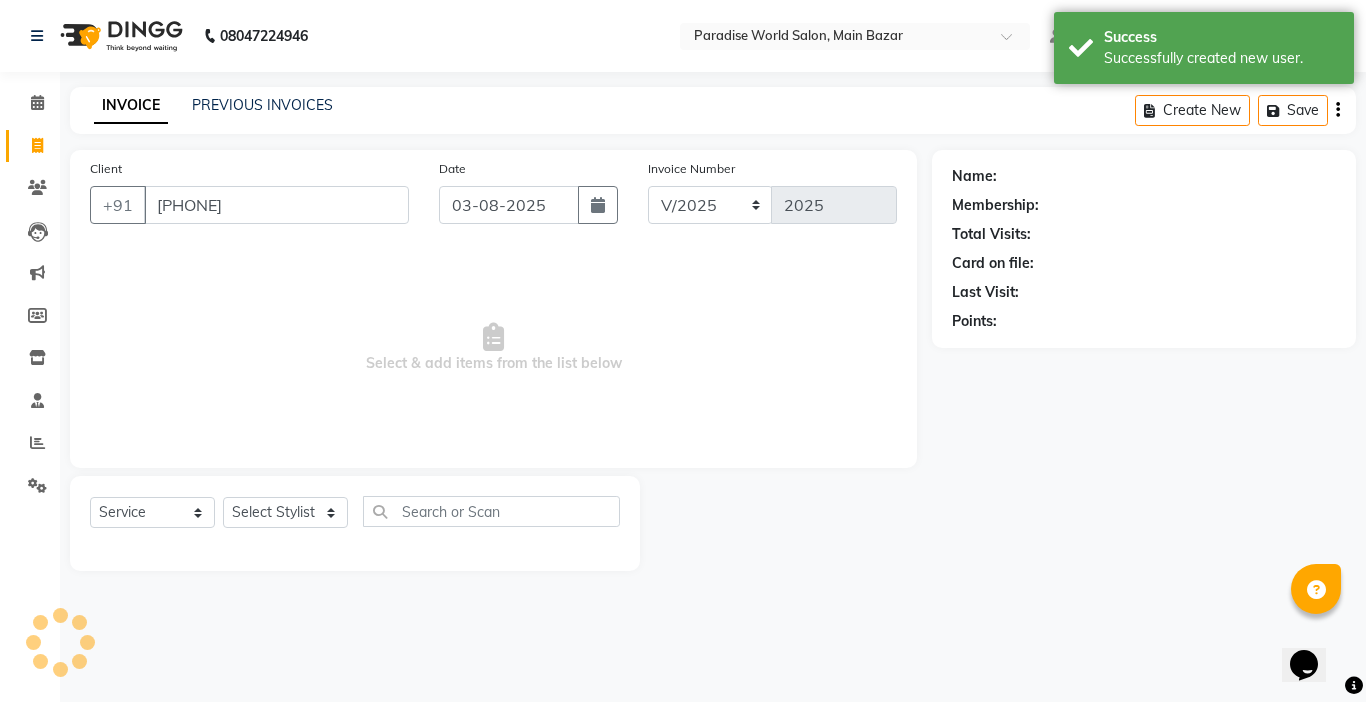 select on "1: Object" 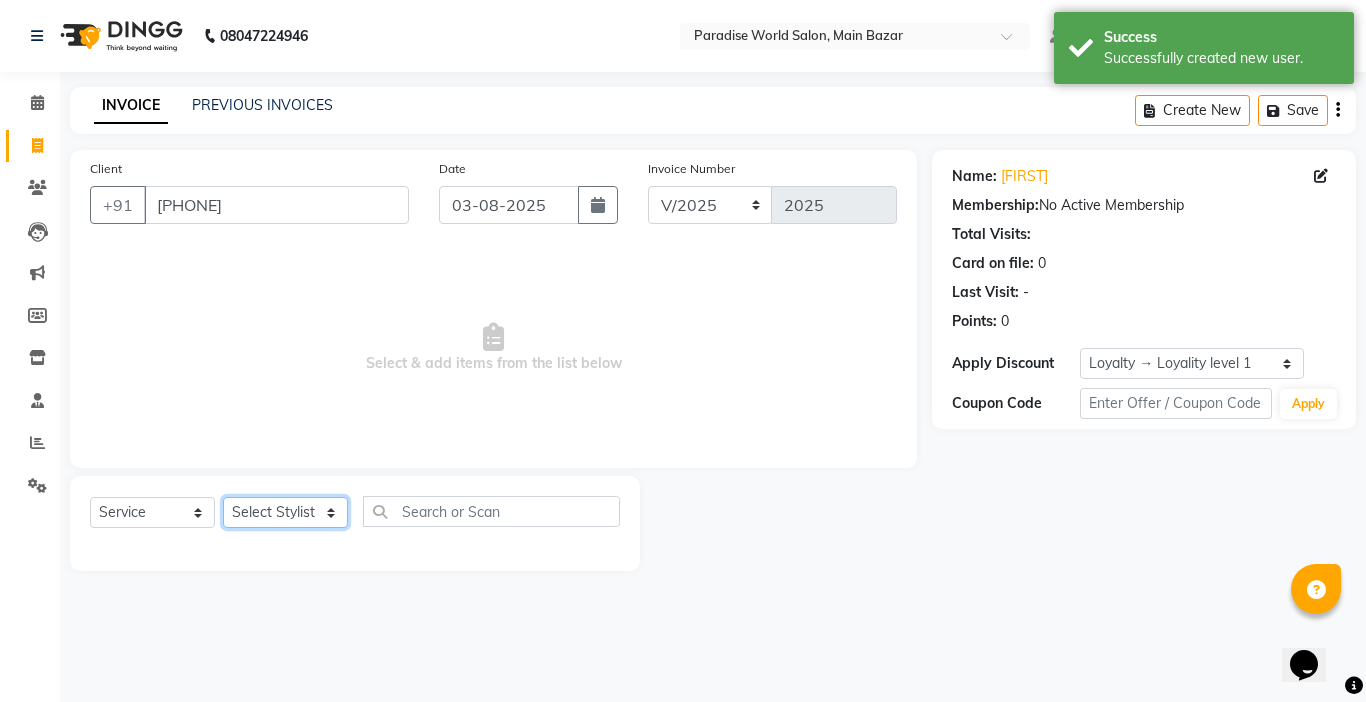 click on "Select Stylist Abby aman  Anil anku Bobby company Deepak Deepika Gourav Heena ishu Jagdeesh kanchan Love preet Maddy Manpreet student Meenu Naina Nikita Palak Palak Sharma Radika Rajneesh Student Seema Shagun Shifali - Student Shweta  Sujata Surinder Paul Vansh Vikas Vishal" 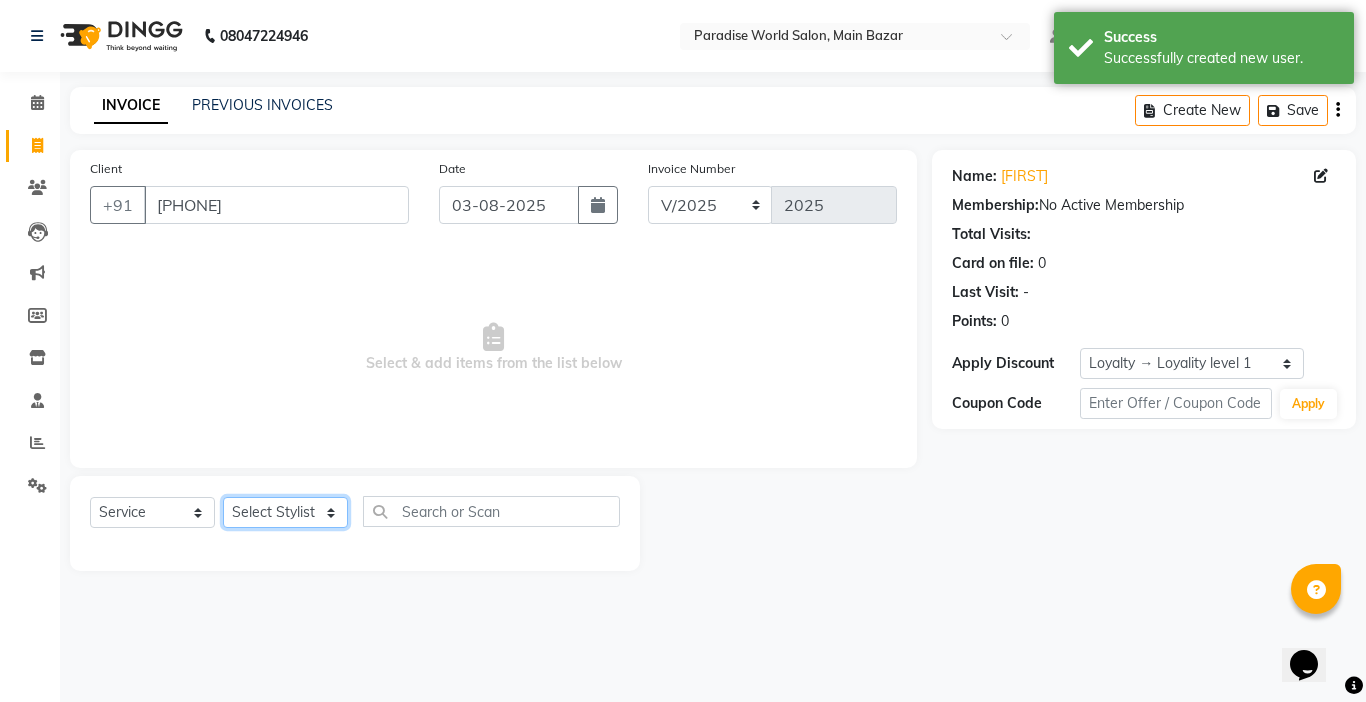 select on "24939" 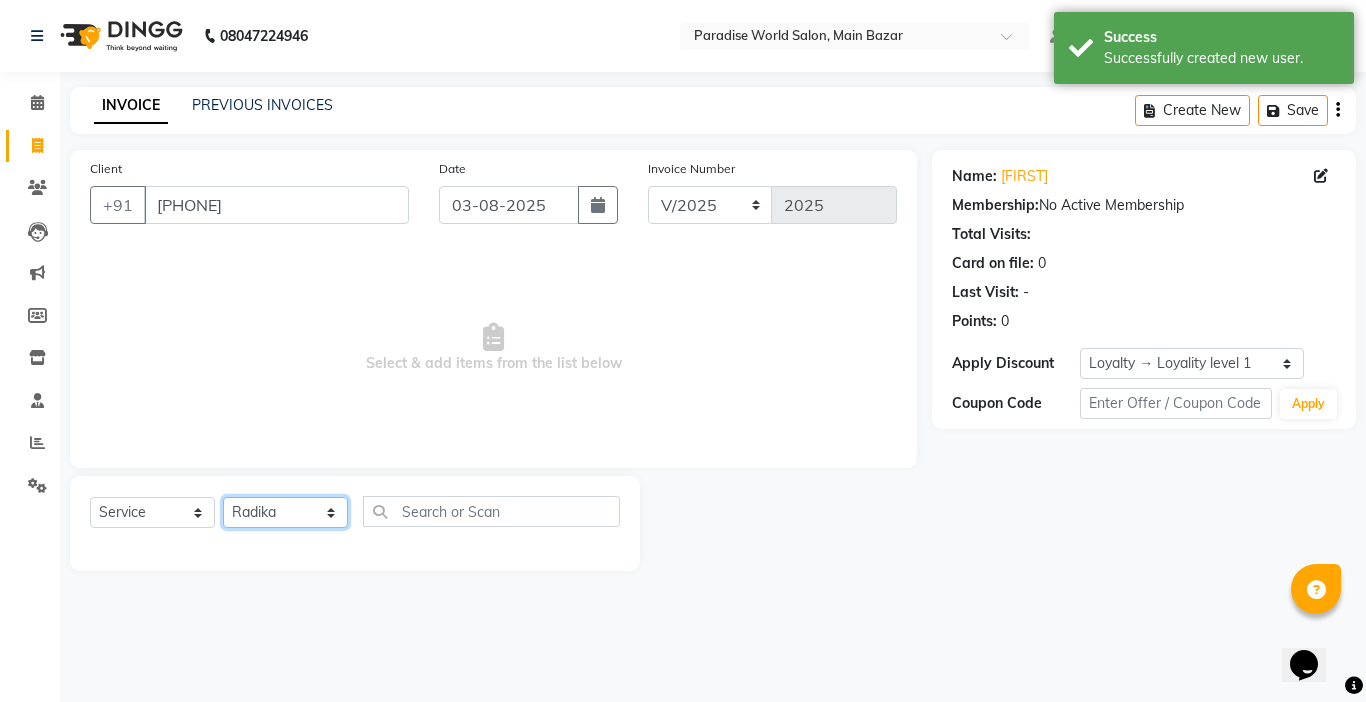 click on "Select Stylist Abby aman  Anil anku Bobby company Deepak Deepika Gourav Heena ishu Jagdeesh kanchan Love preet Maddy Manpreet student Meenu Naina Nikita Palak Palak Sharma Radika Rajneesh Student Seema Shagun Shifali - Student Shweta  Sujata Surinder Paul Vansh Vikas Vishal" 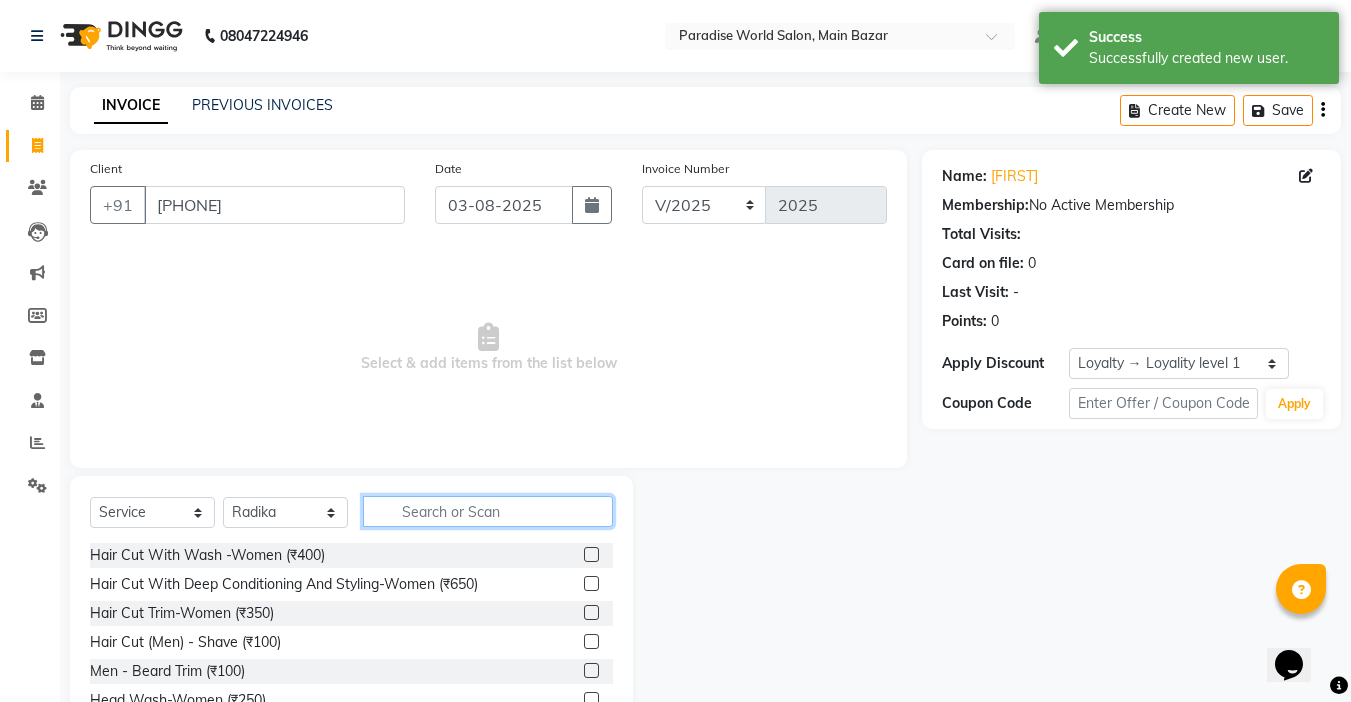 click 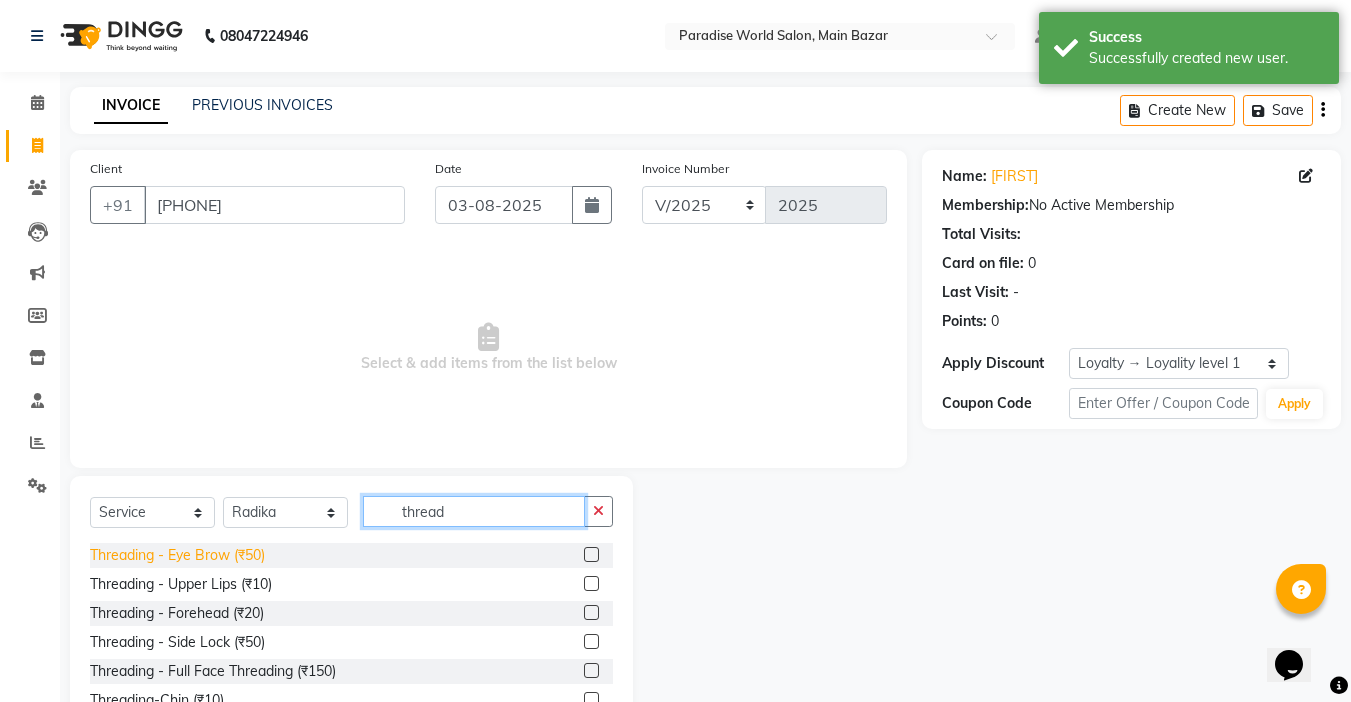 type on "thread" 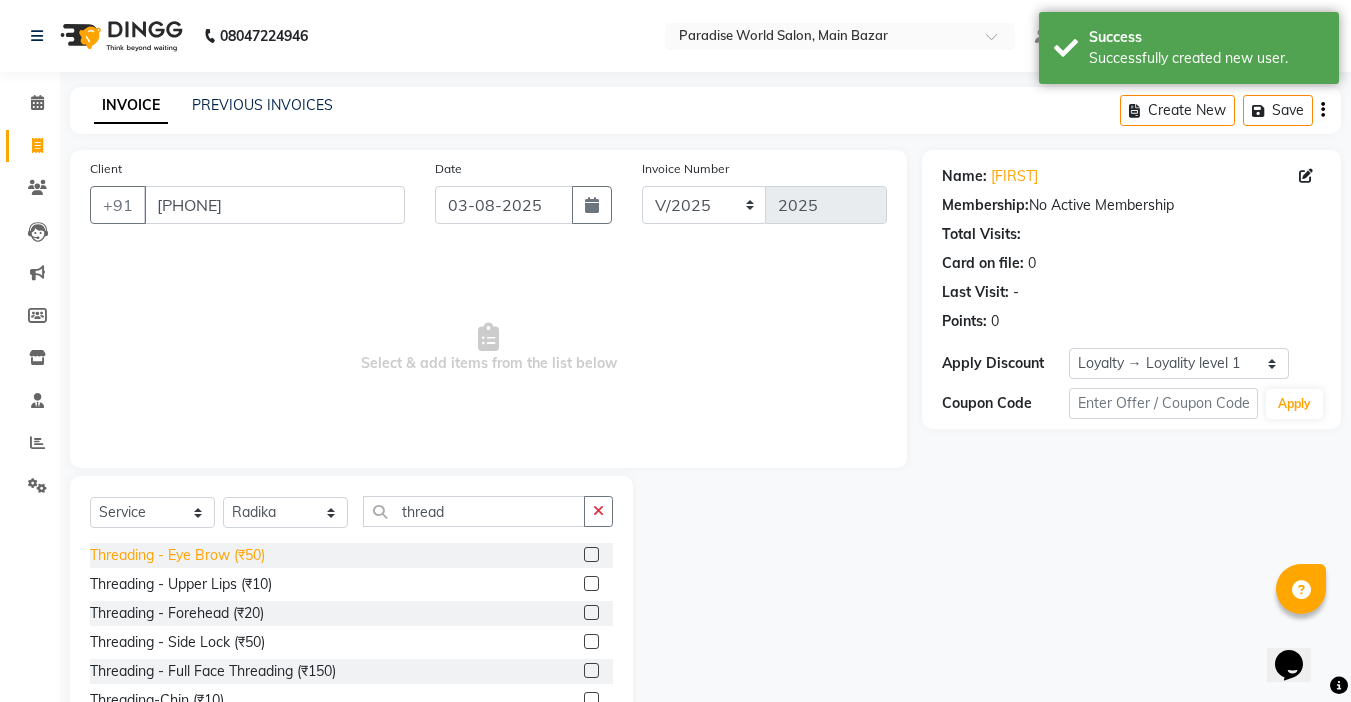 click on "Threading   -  Eye Brow (₹50)" 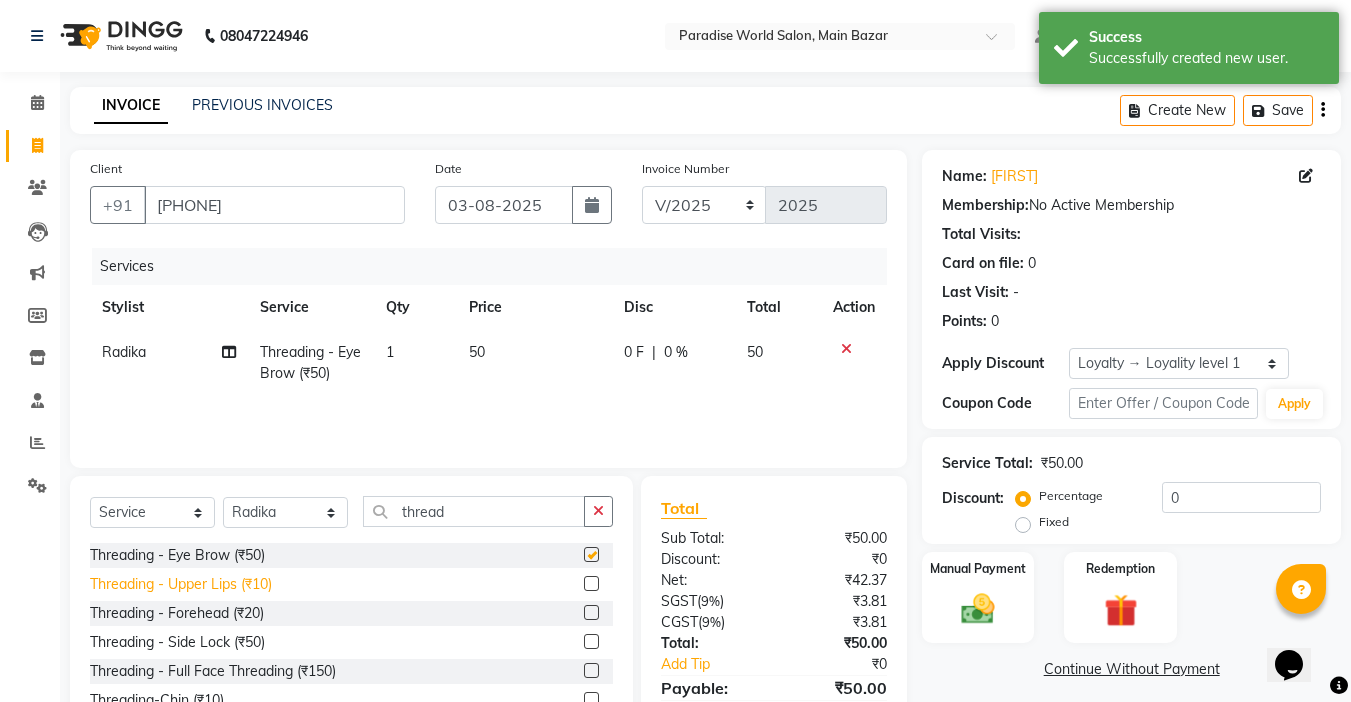 checkbox on "false" 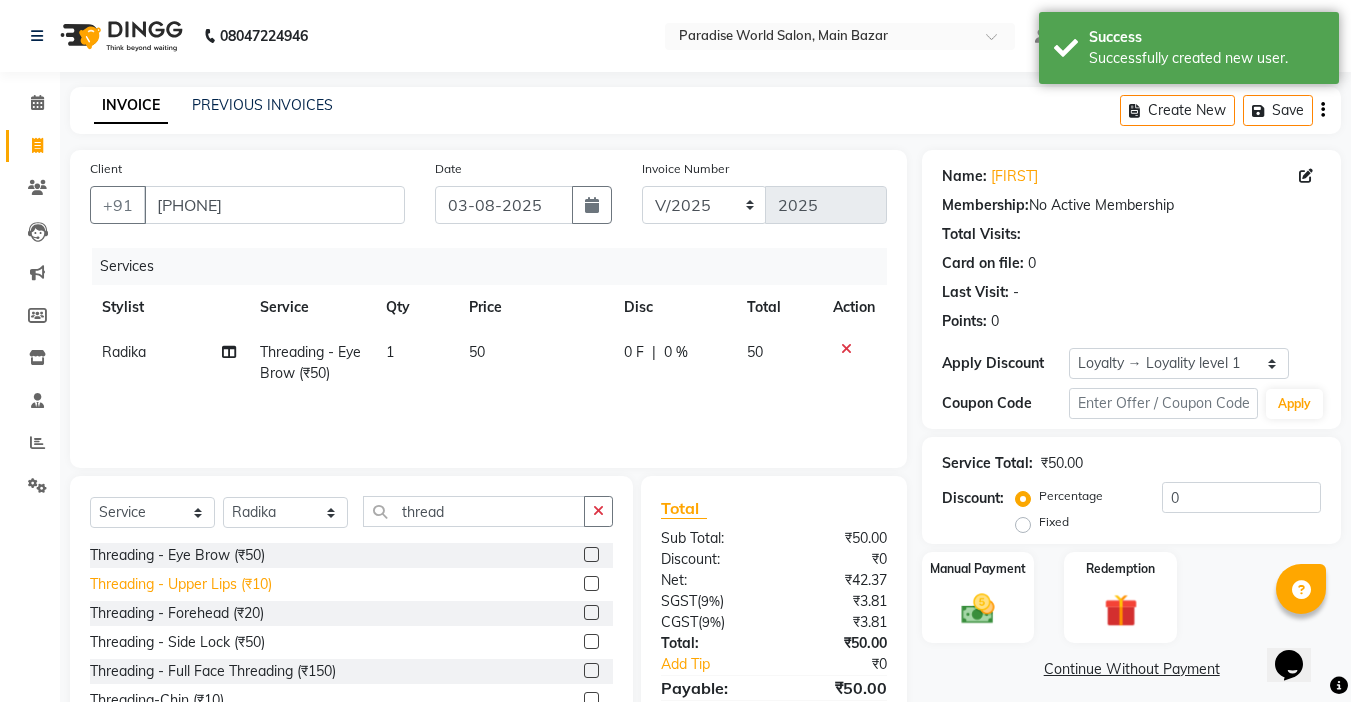 click on "Threading   -  Upper Lips (₹10)" 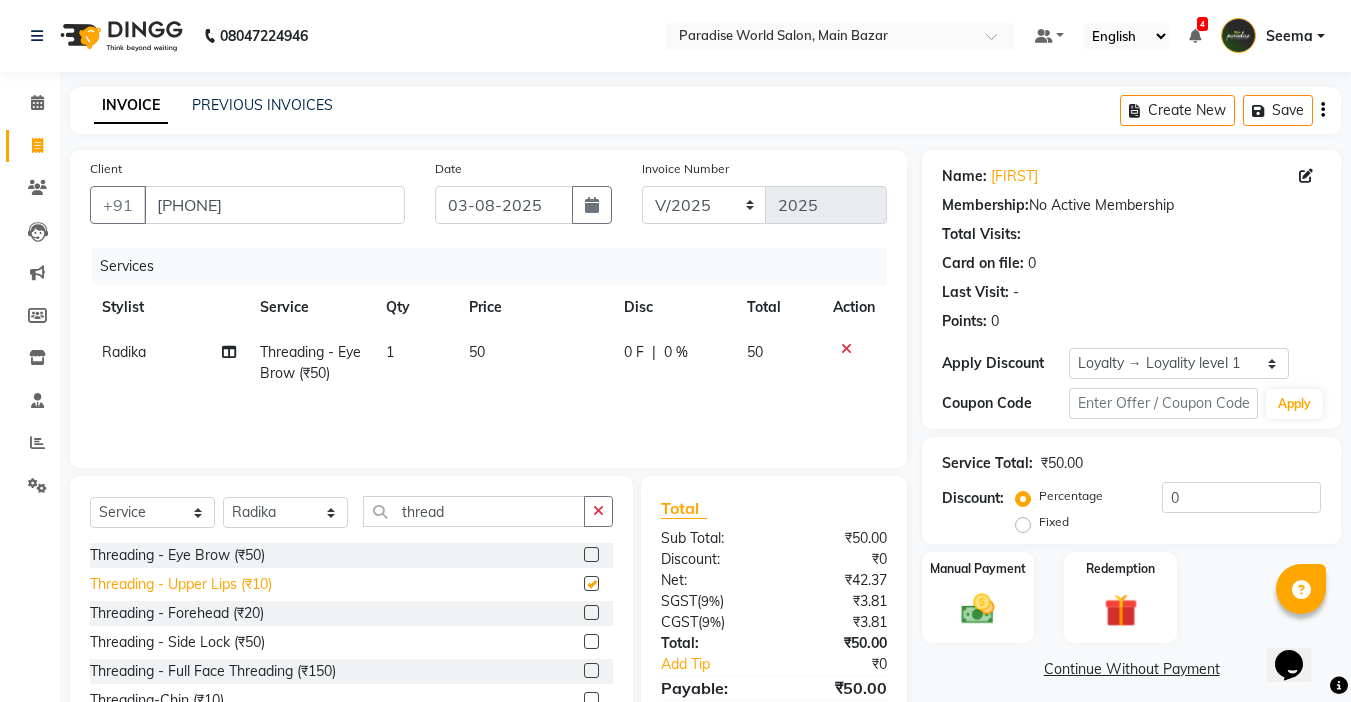 checkbox on "false" 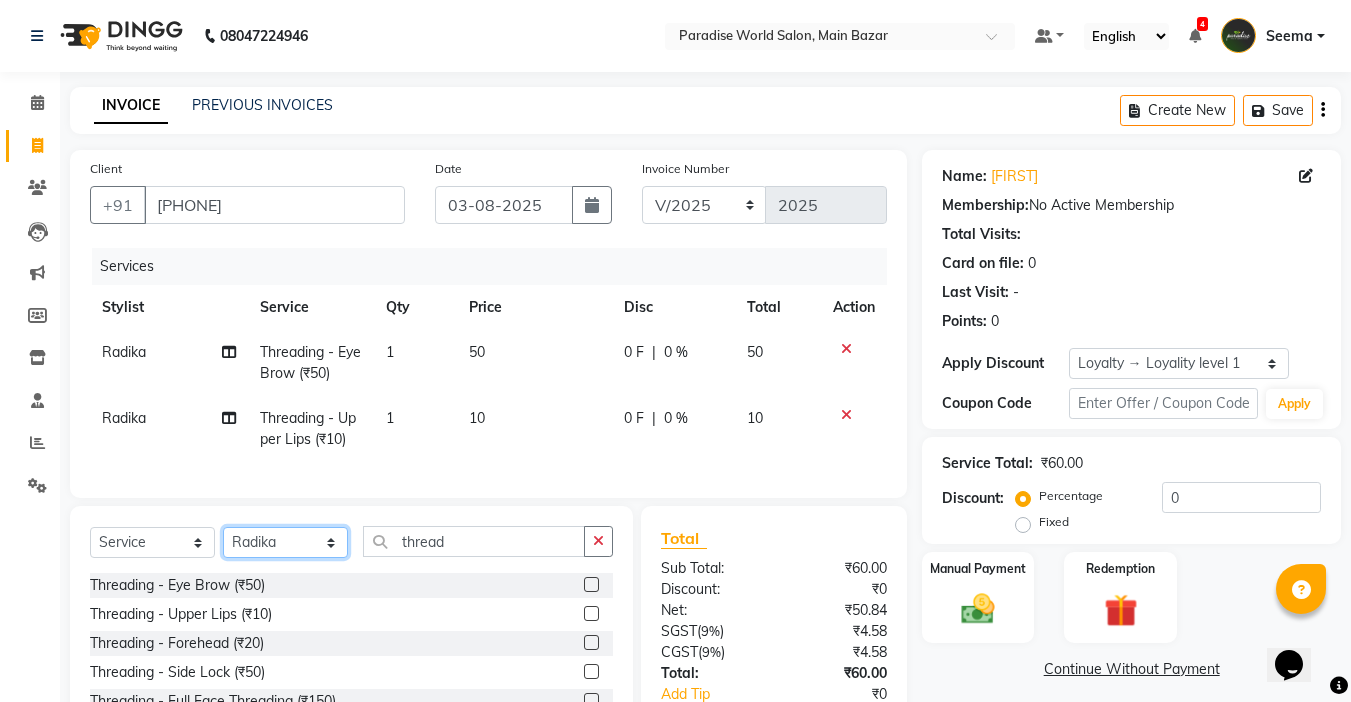 click on "Select Stylist Abby aman  Anil anku Bobby company Deepak Deepika Gourav Heena ishu Jagdeesh kanchan Love preet Maddy Manpreet student Meenu Naina Nikita Palak Palak Sharma Radika Rajneesh Student Seema Shagun Shifali - Student Shweta  Sujata Surinder Paul Vansh Vikas Vishal" 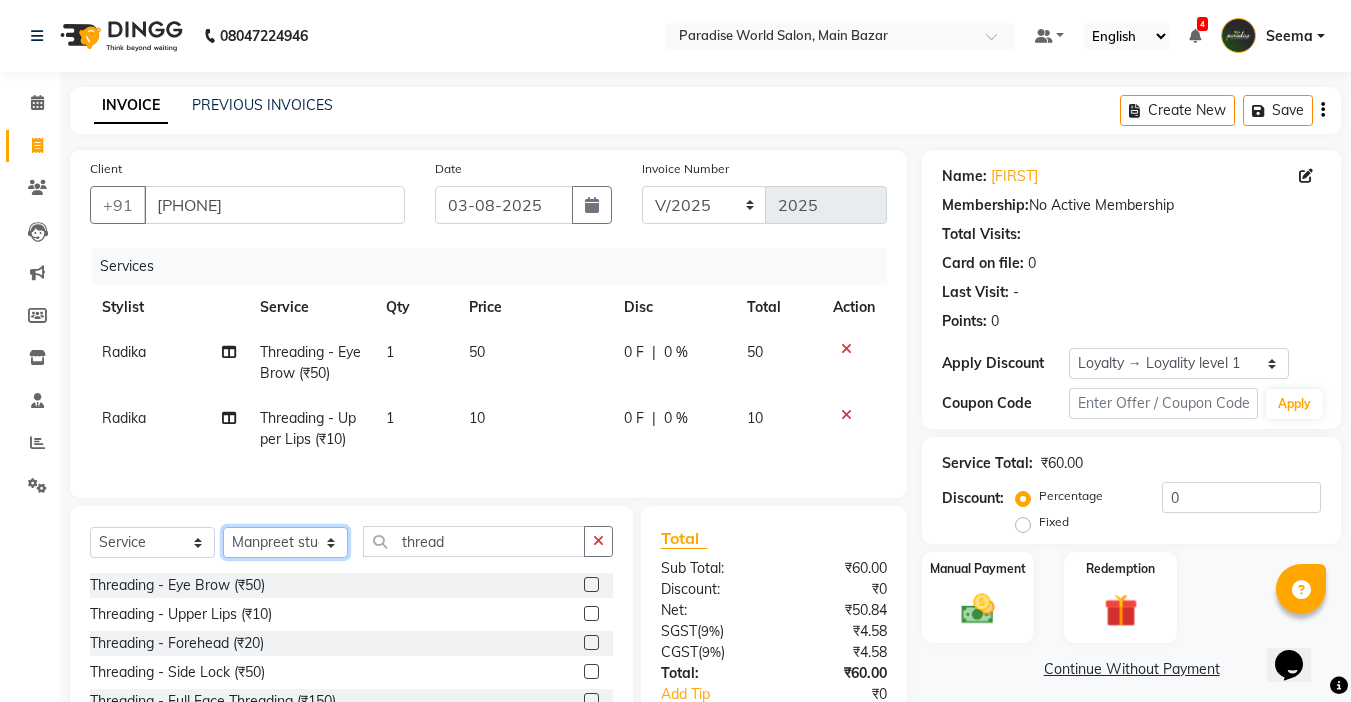 click on "Select Stylist Abby aman  Anil anku Bobby company Deepak Deepika Gourav Heena ishu Jagdeesh kanchan Love preet Maddy Manpreet student Meenu Naina Nikita Palak Palak Sharma Radika Rajneesh Student Seema Shagun Shifali - Student Shweta  Sujata Surinder Paul Vansh Vikas Vishal" 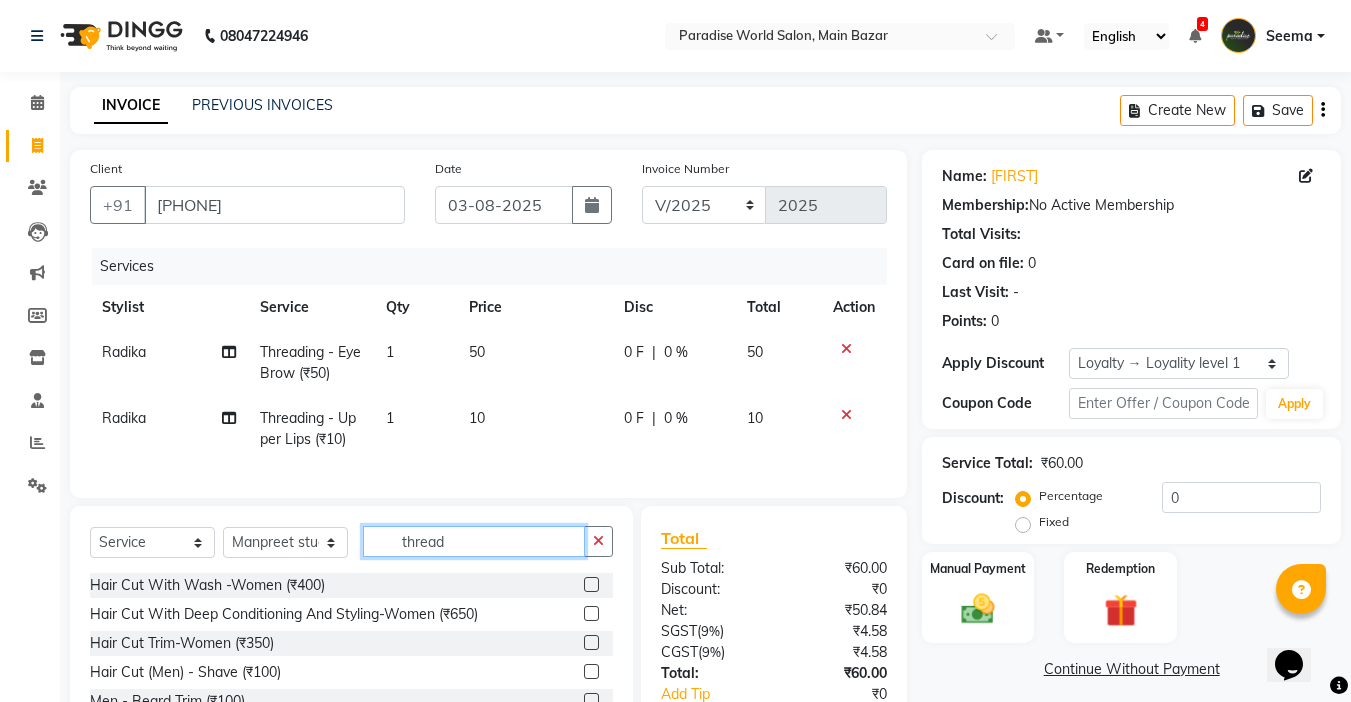 click on "thread" 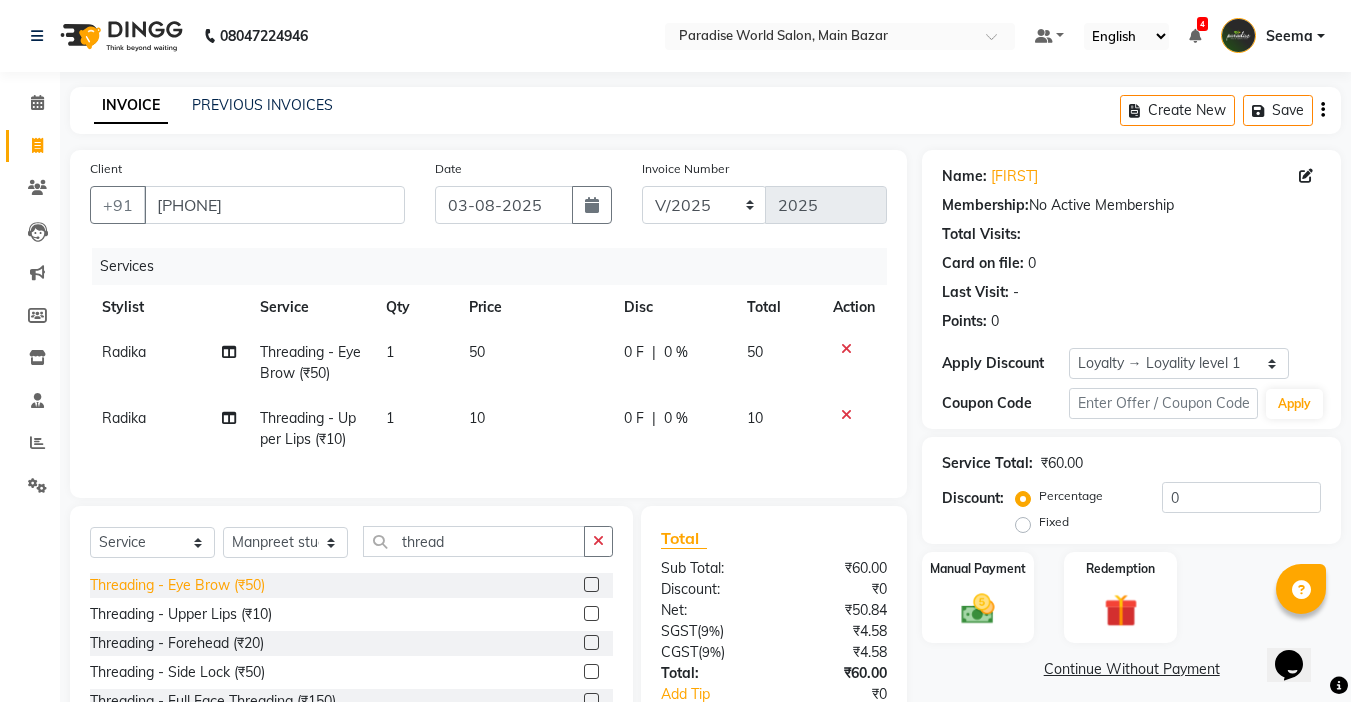 click on "Threading   -  Eye Brow (₹50)" 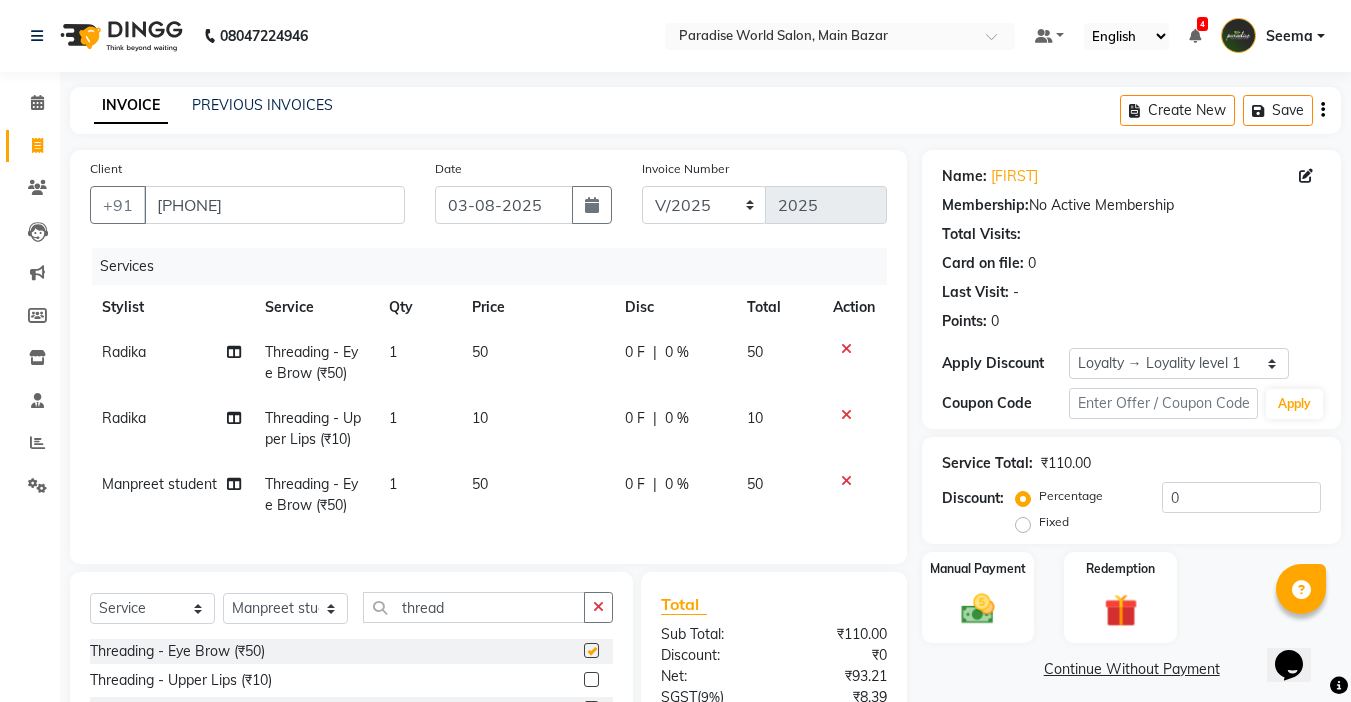 checkbox on "false" 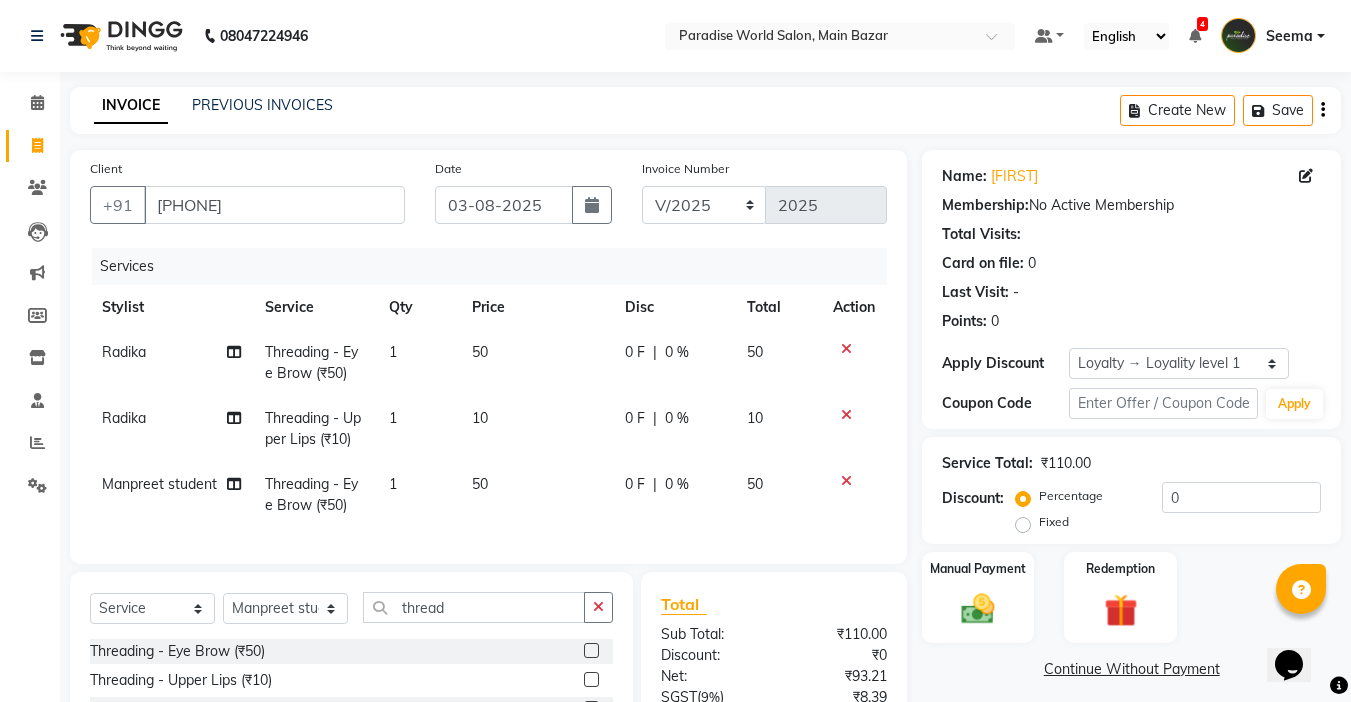 scroll, scrollTop: 209, scrollLeft: 0, axis: vertical 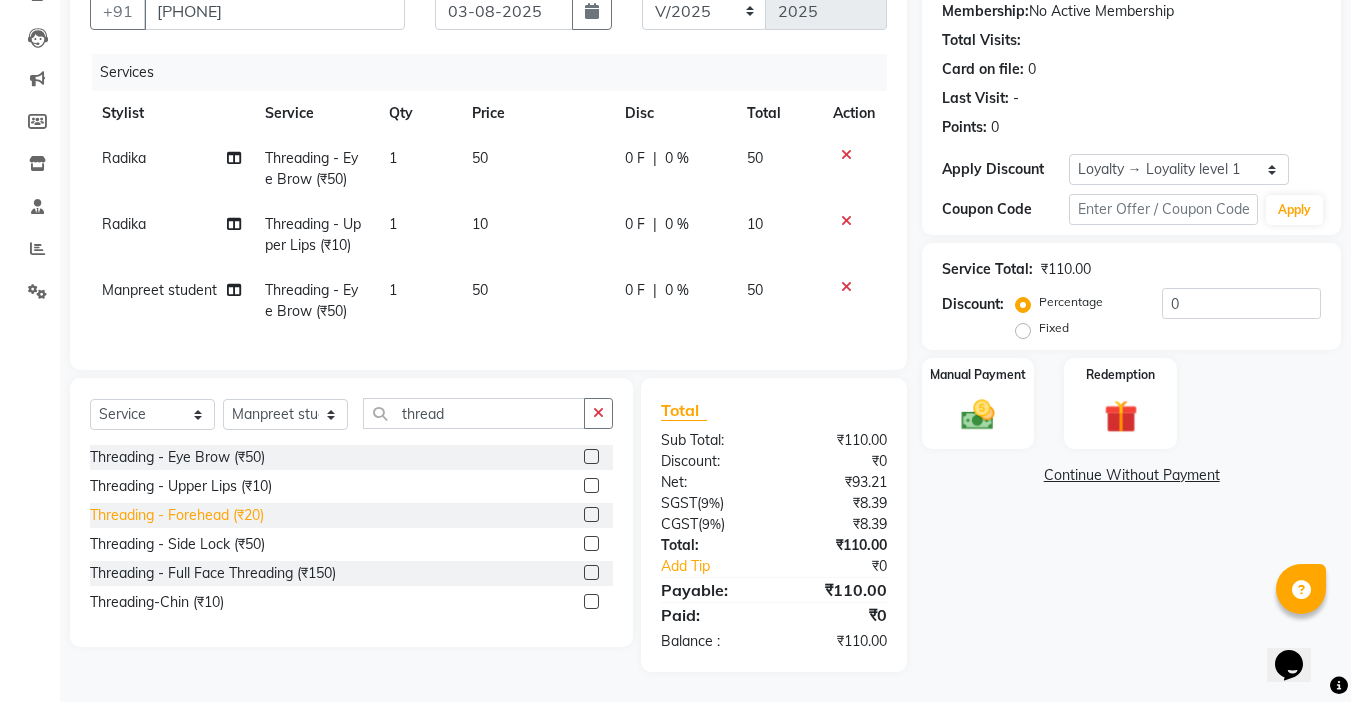 click on "Threading   -  Forehead (₹20)" 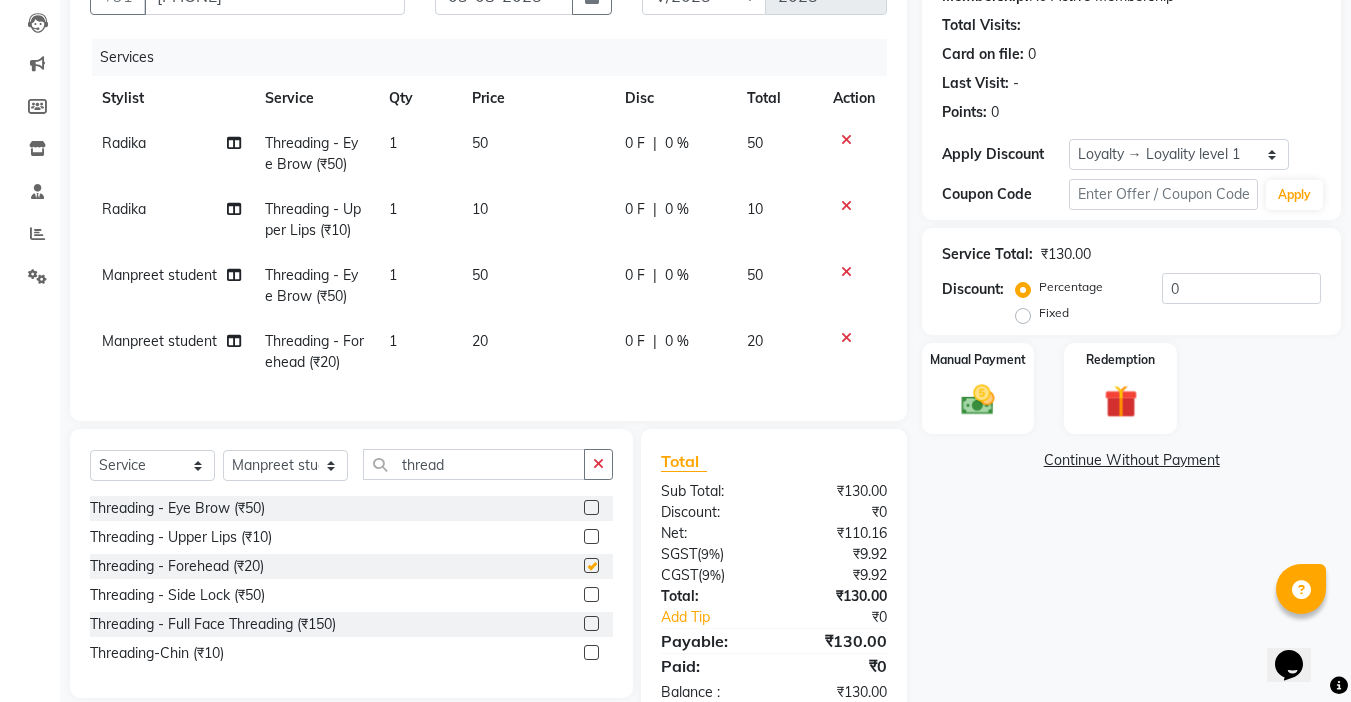 checkbox on "false" 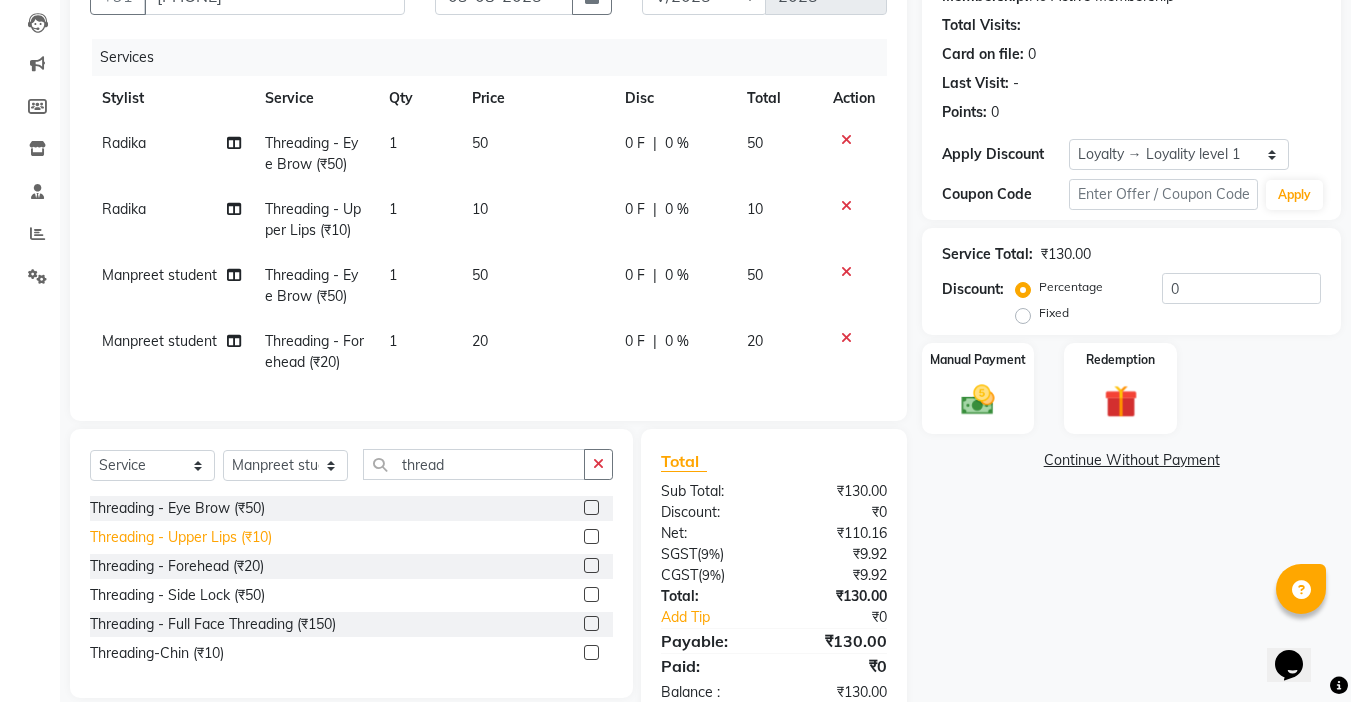 click on "Threading   -  Upper Lips (₹10)" 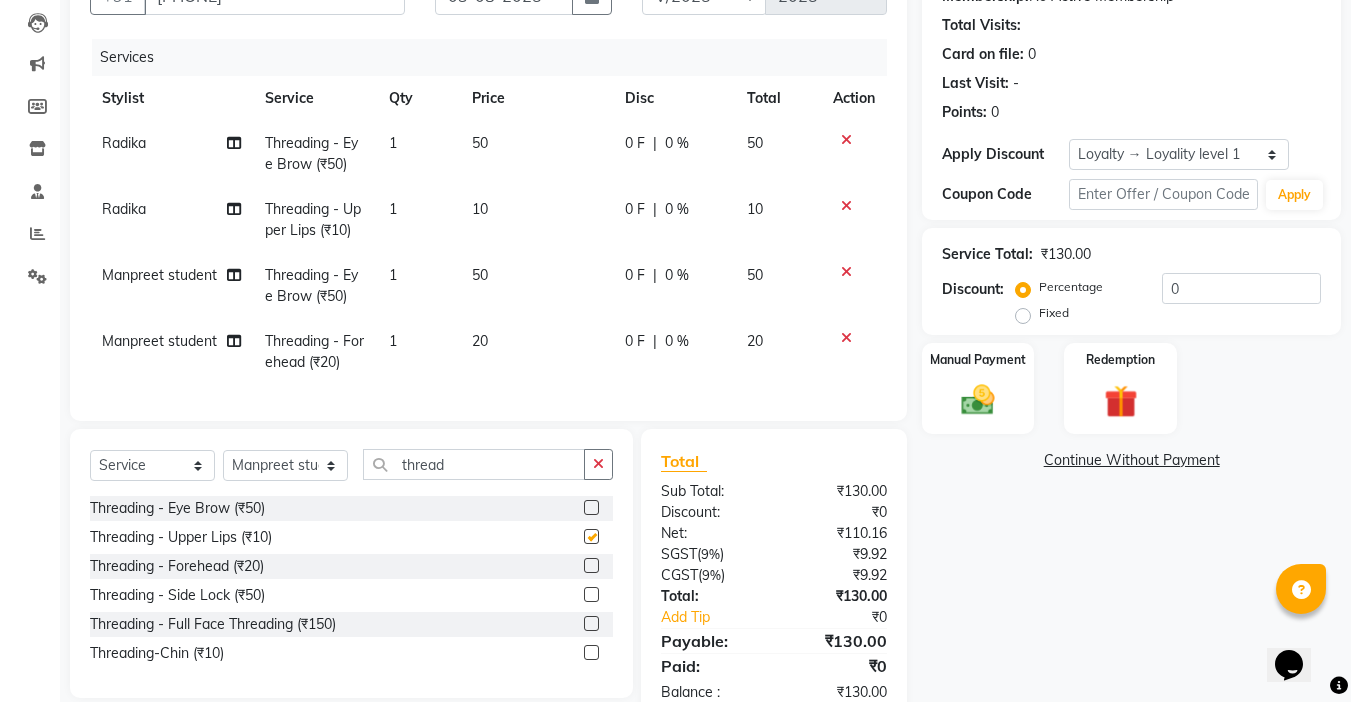 checkbox on "false" 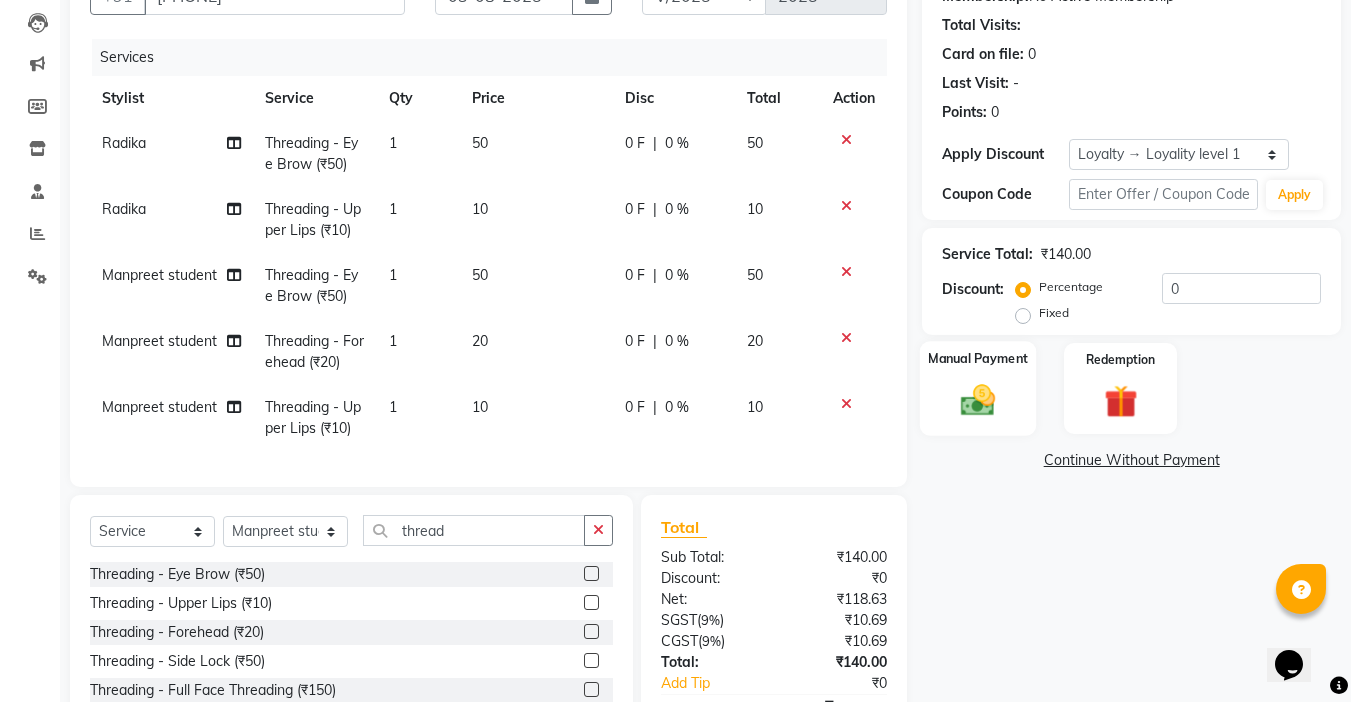 click on "Manual Payment" 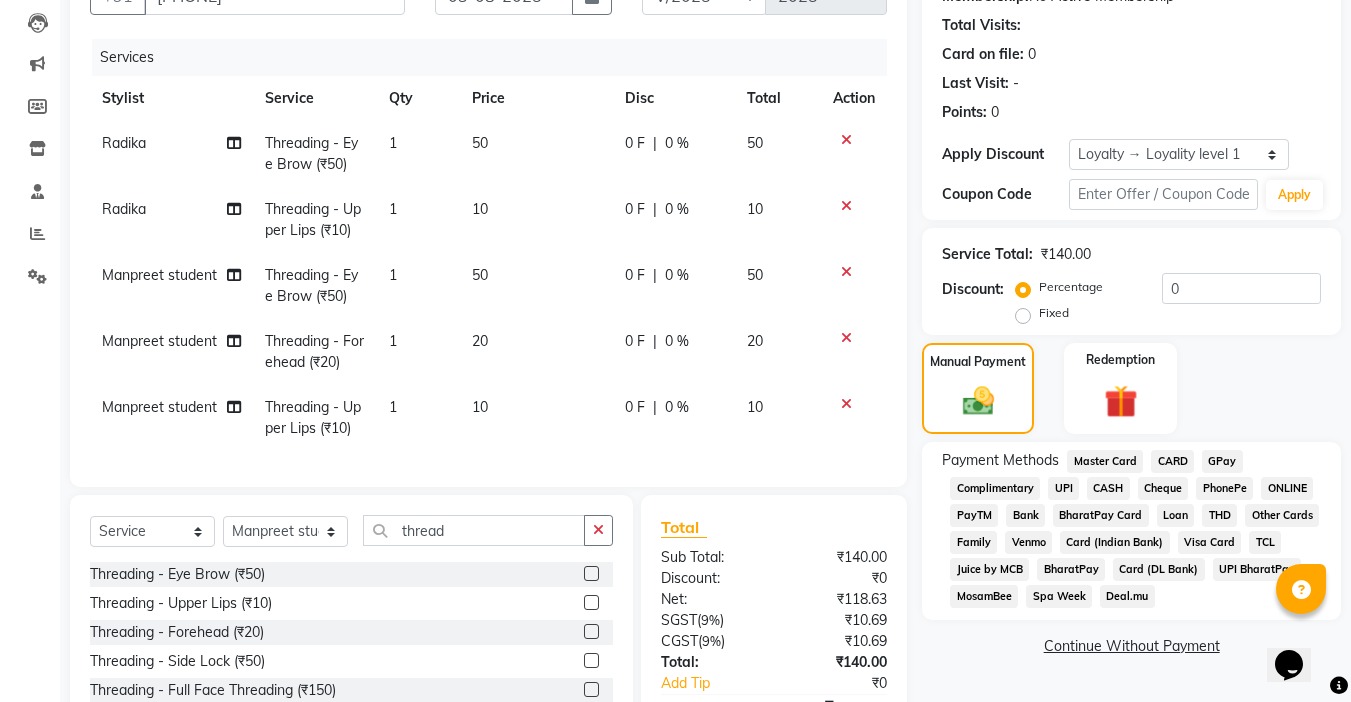 click 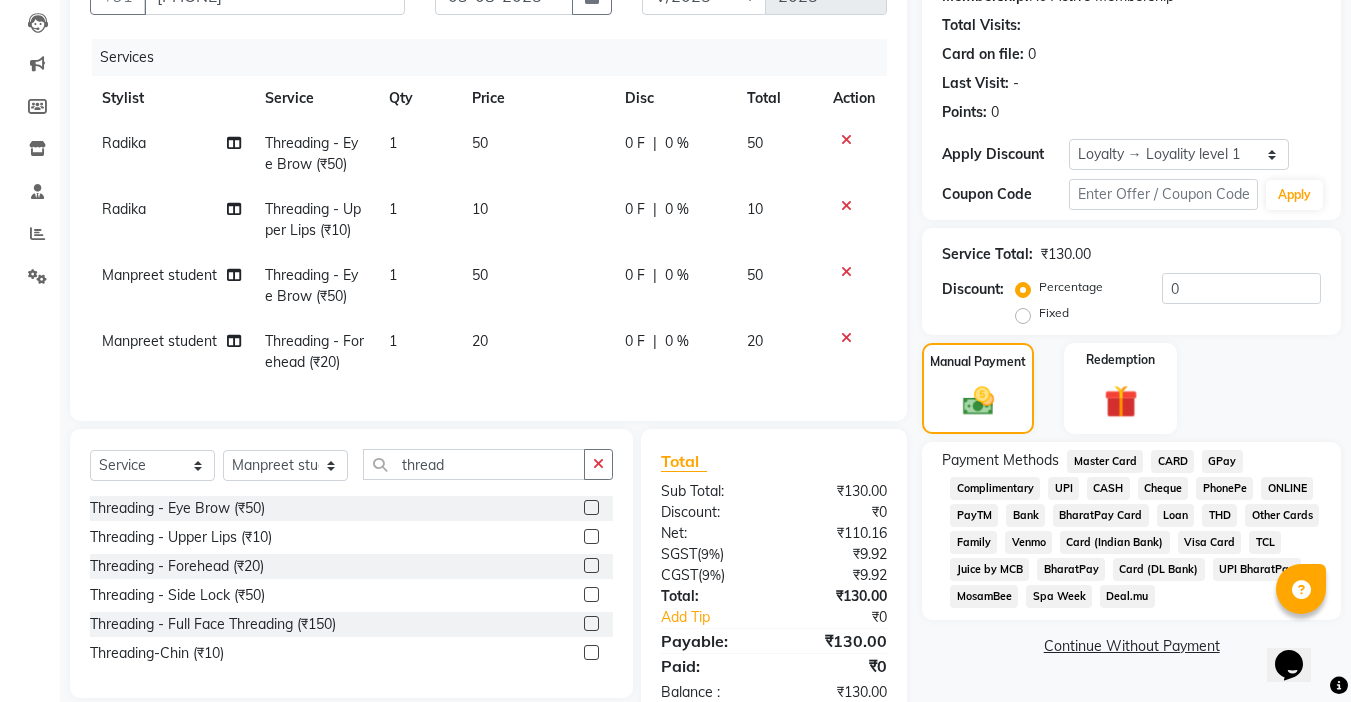 scroll, scrollTop: 275, scrollLeft: 0, axis: vertical 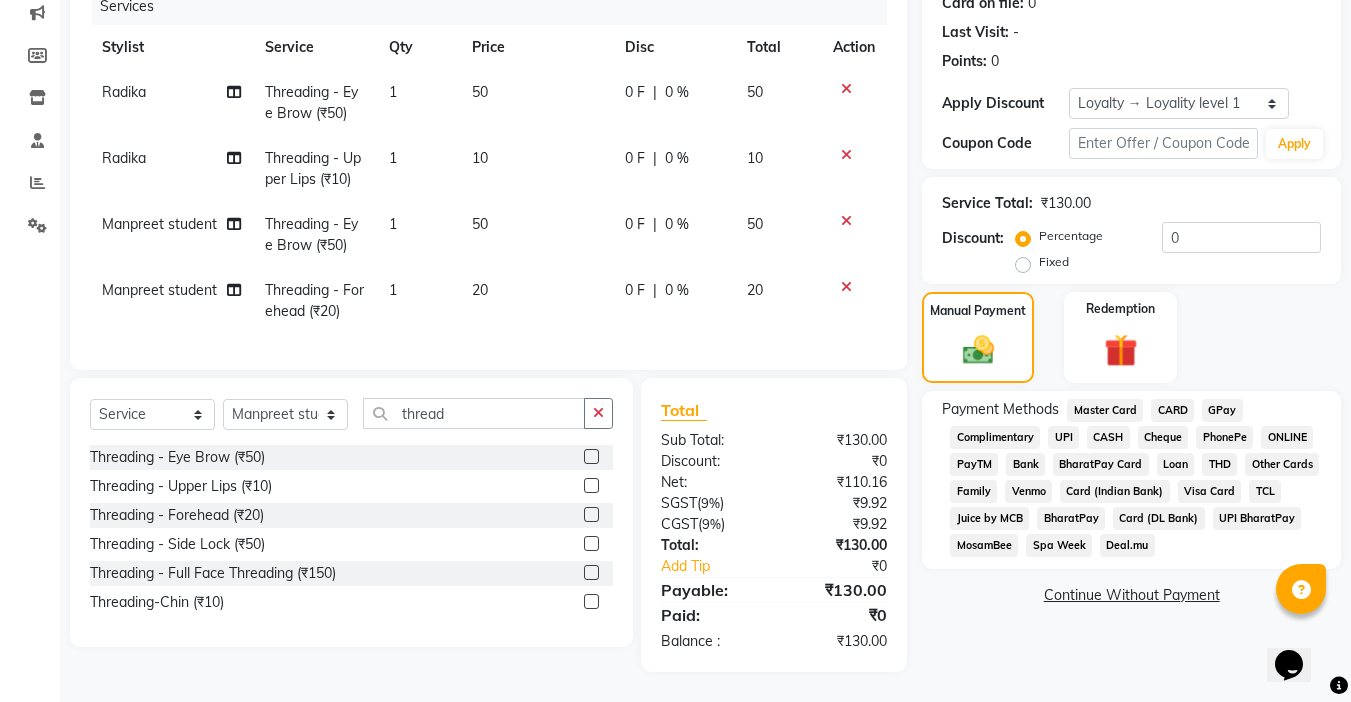 click on "UPI" 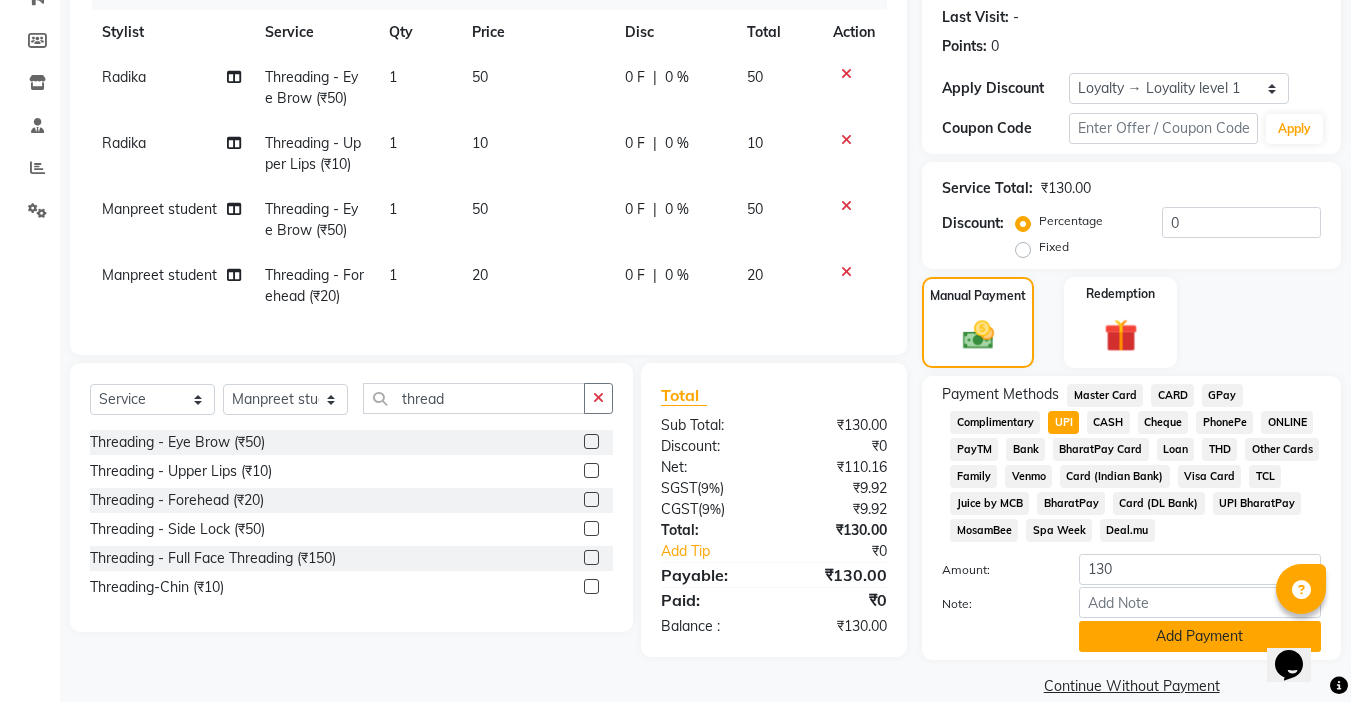 scroll, scrollTop: 304, scrollLeft: 0, axis: vertical 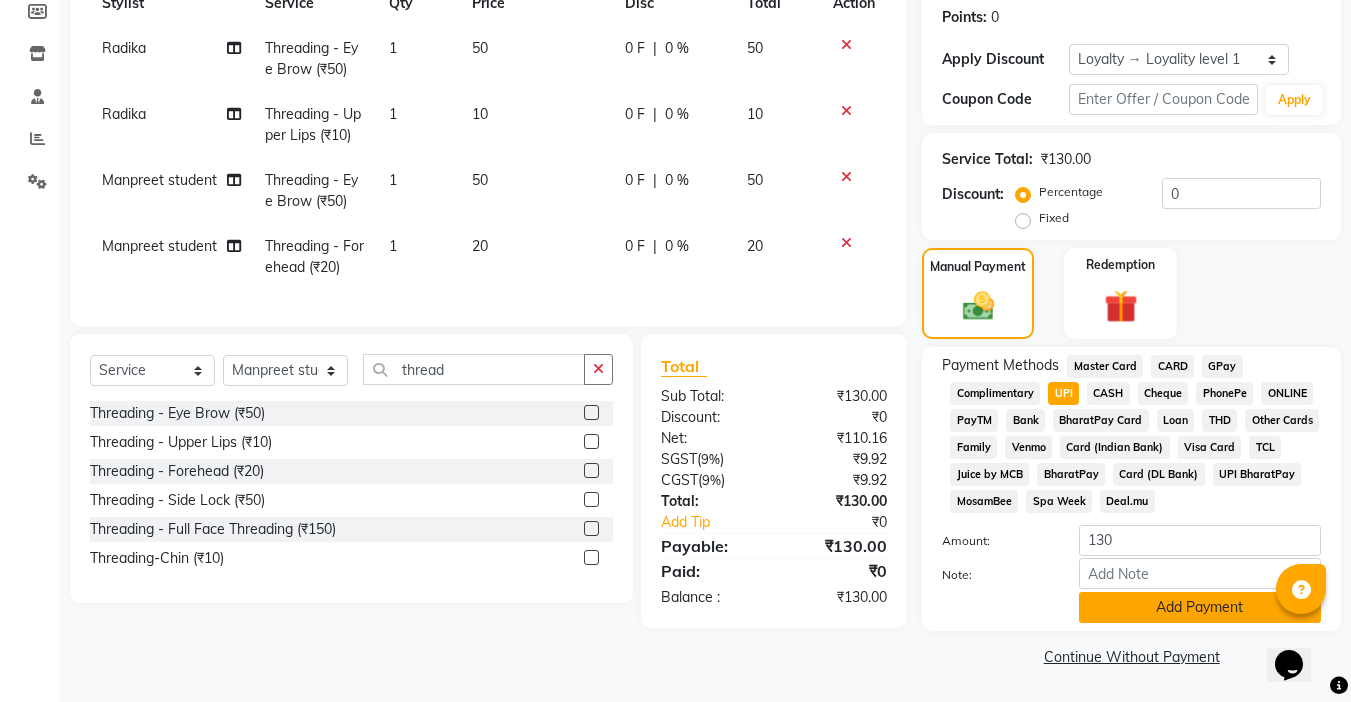 click on "Add Payment" 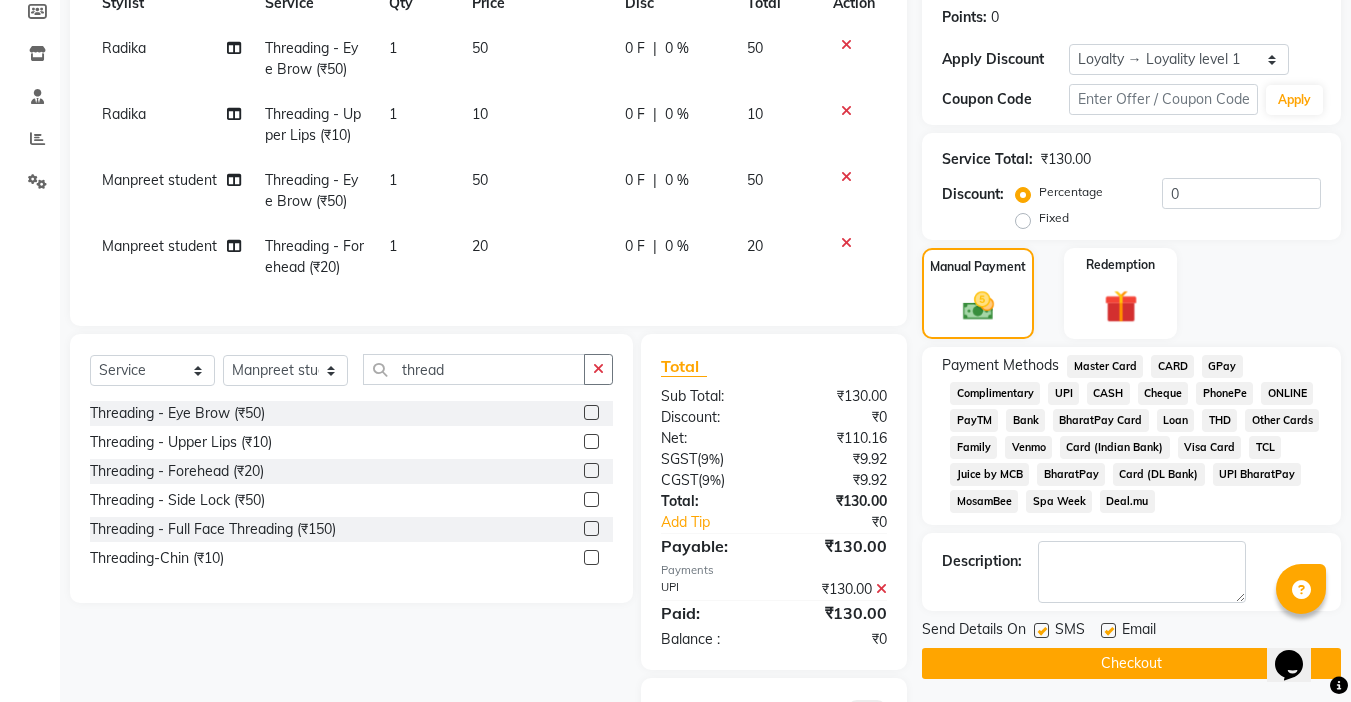 click 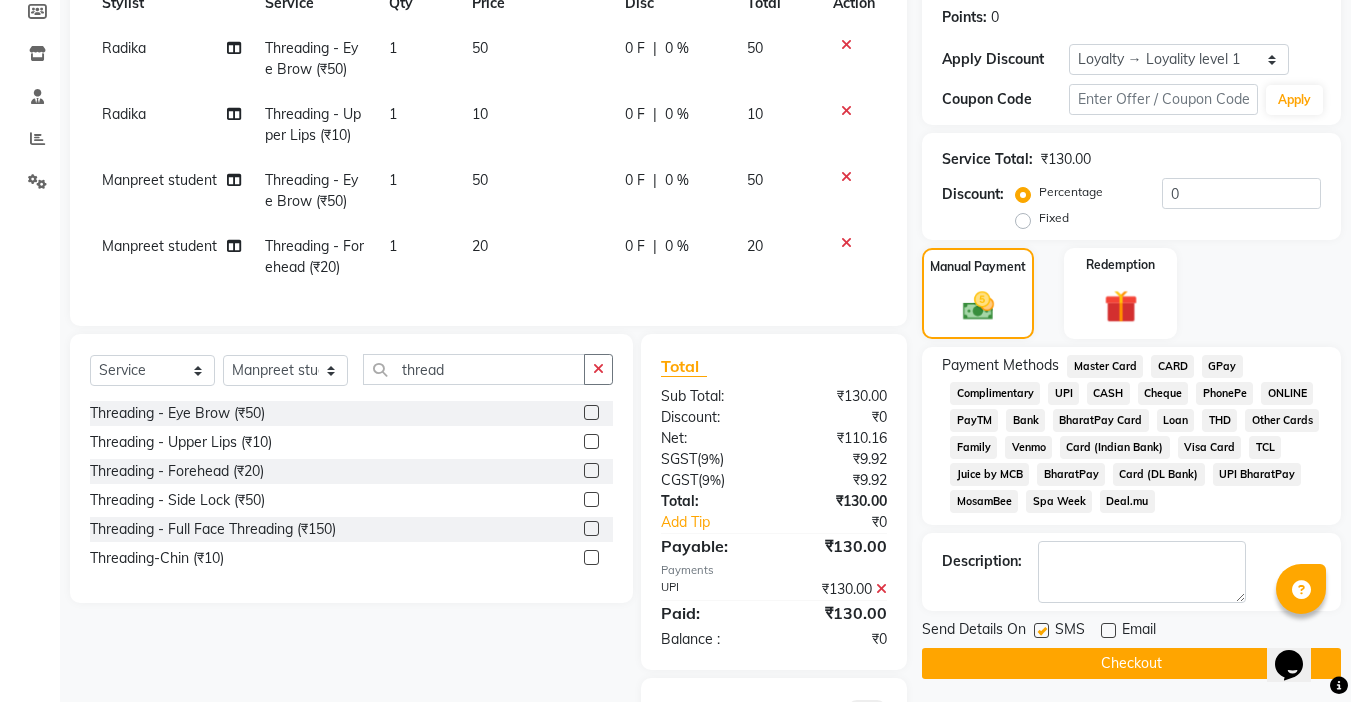 click on "Checkout" 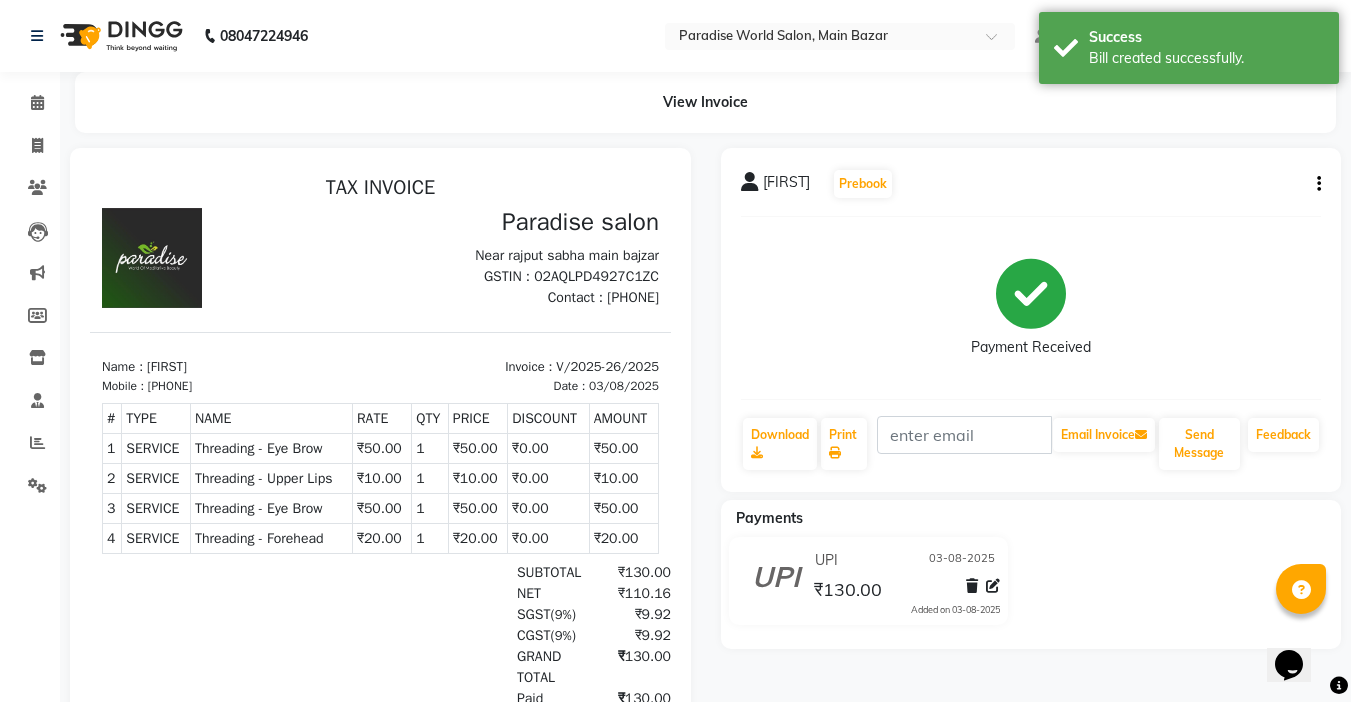 scroll, scrollTop: 0, scrollLeft: 0, axis: both 